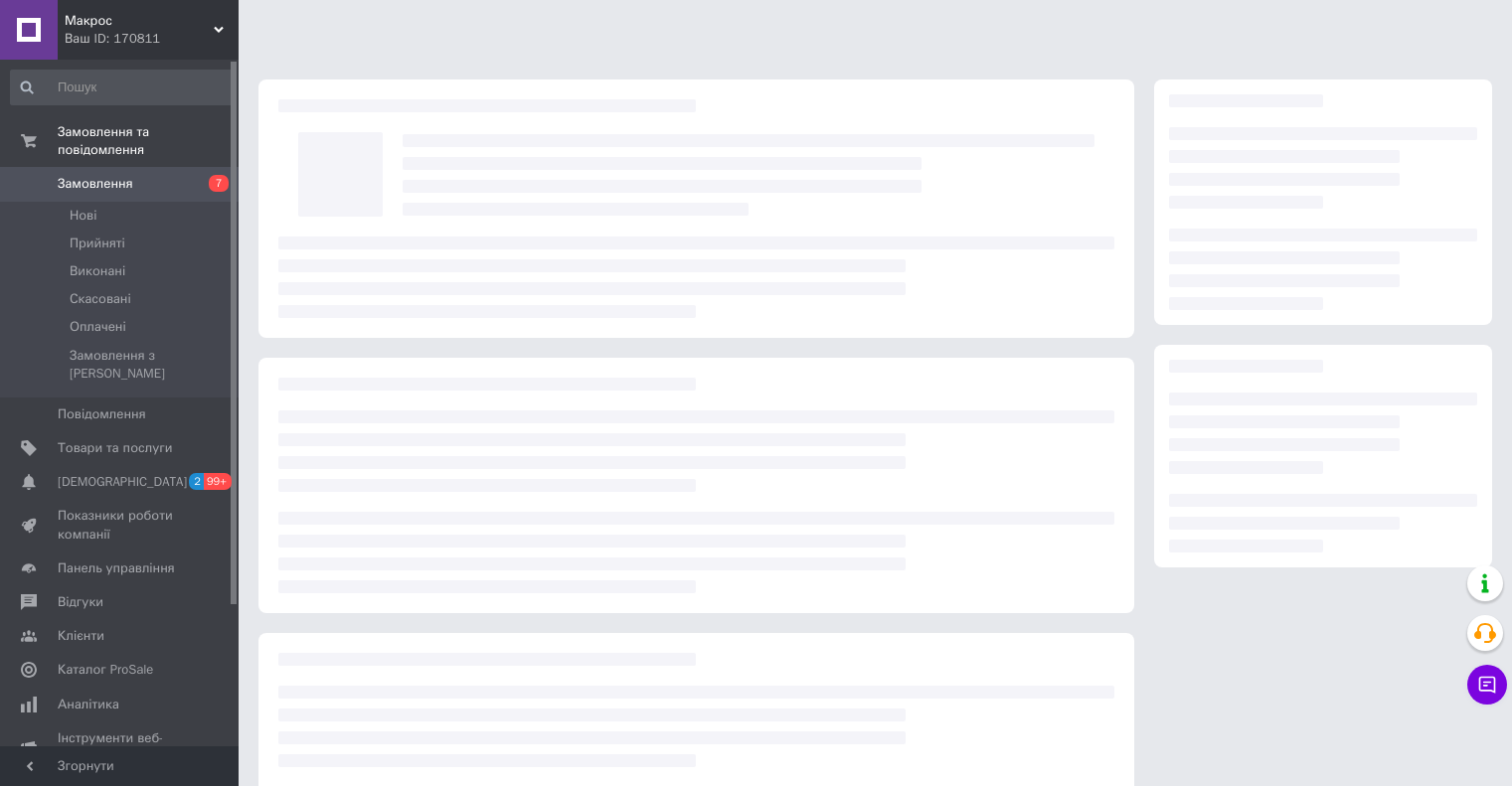 scroll, scrollTop: 0, scrollLeft: 0, axis: both 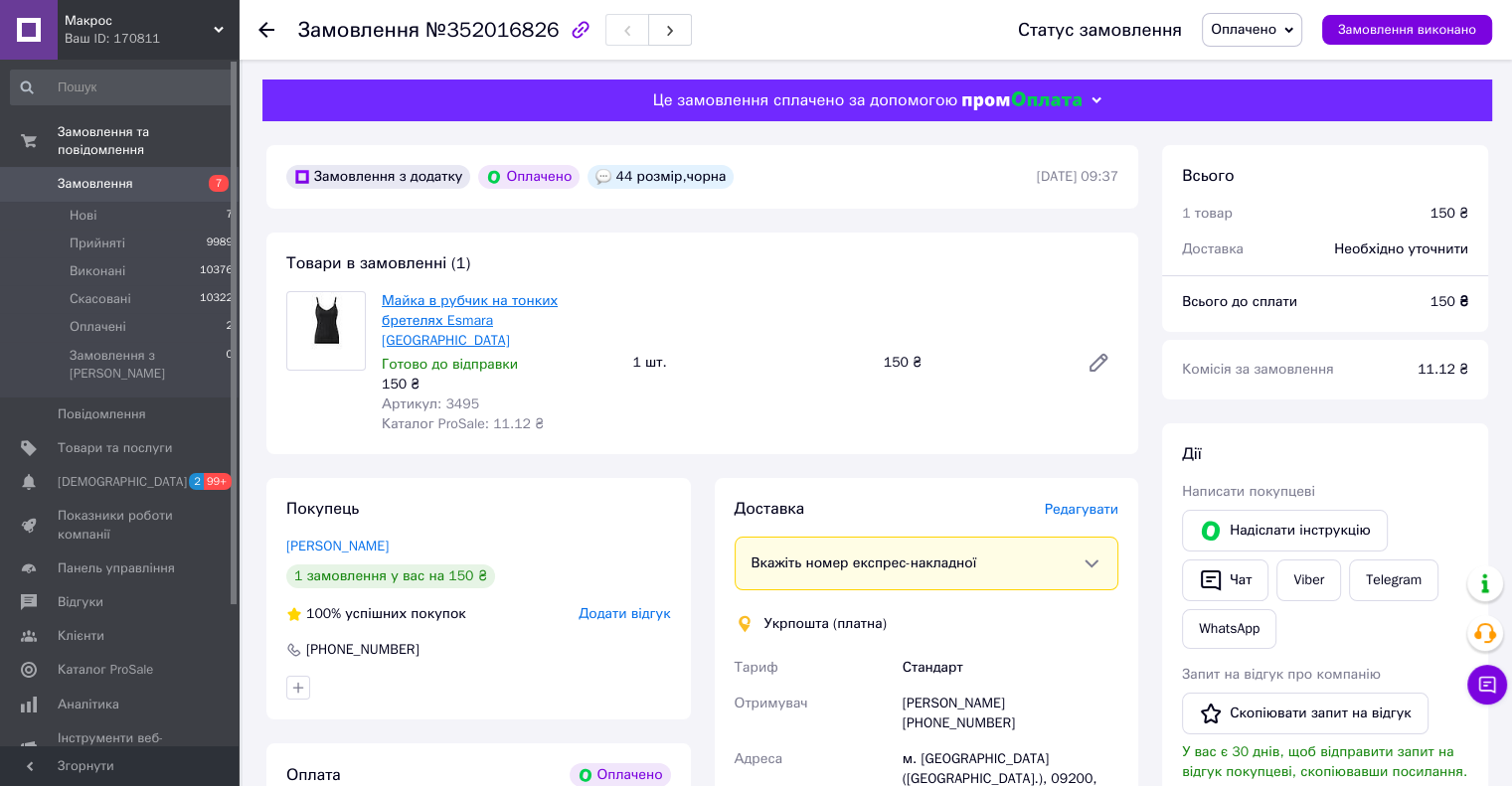 click on "Майка в рубчик на тонких бретелях Esmara [GEOGRAPHIC_DATA]" at bounding box center (469, 320) 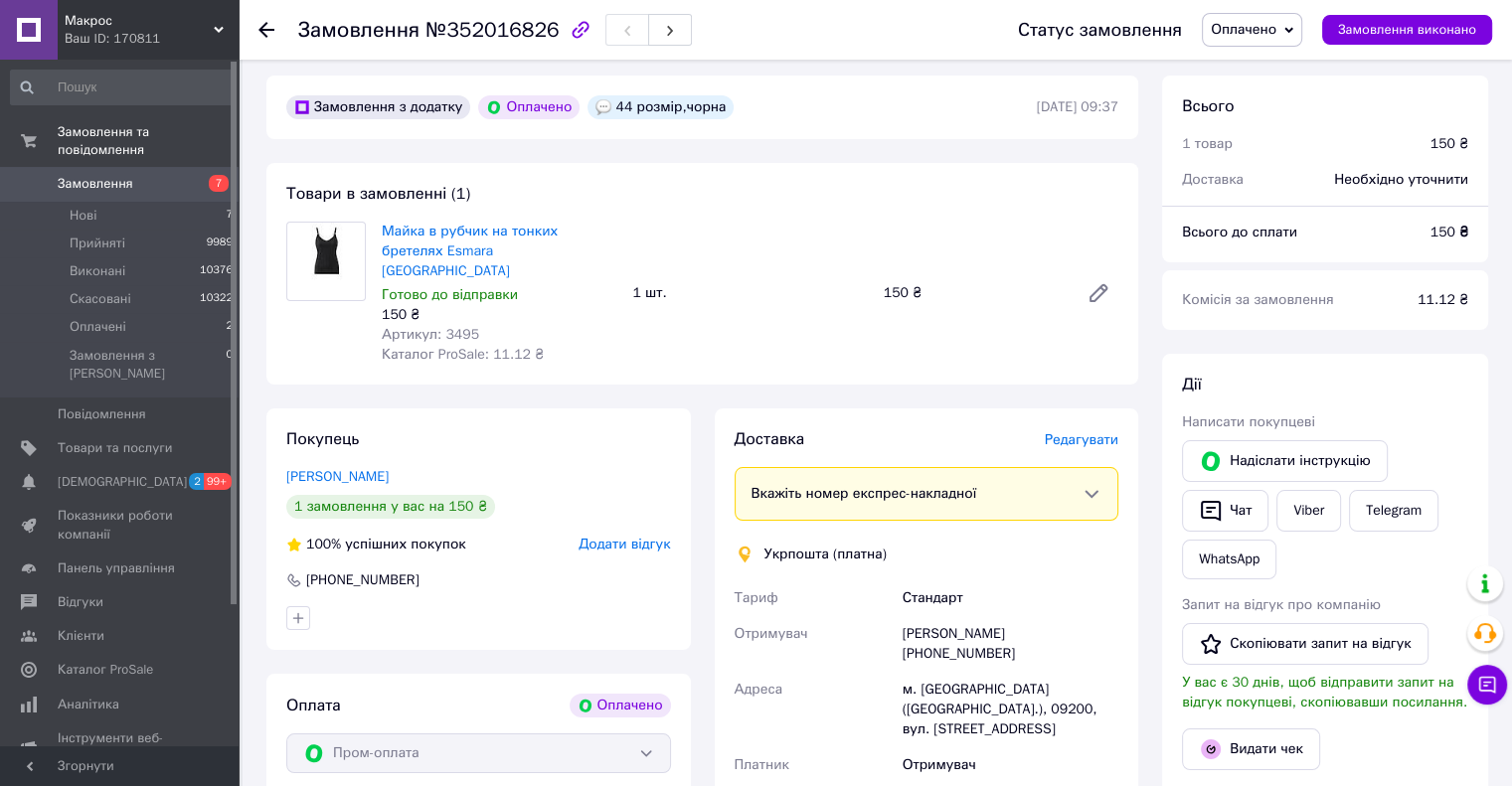 scroll, scrollTop: 99, scrollLeft: 0, axis: vertical 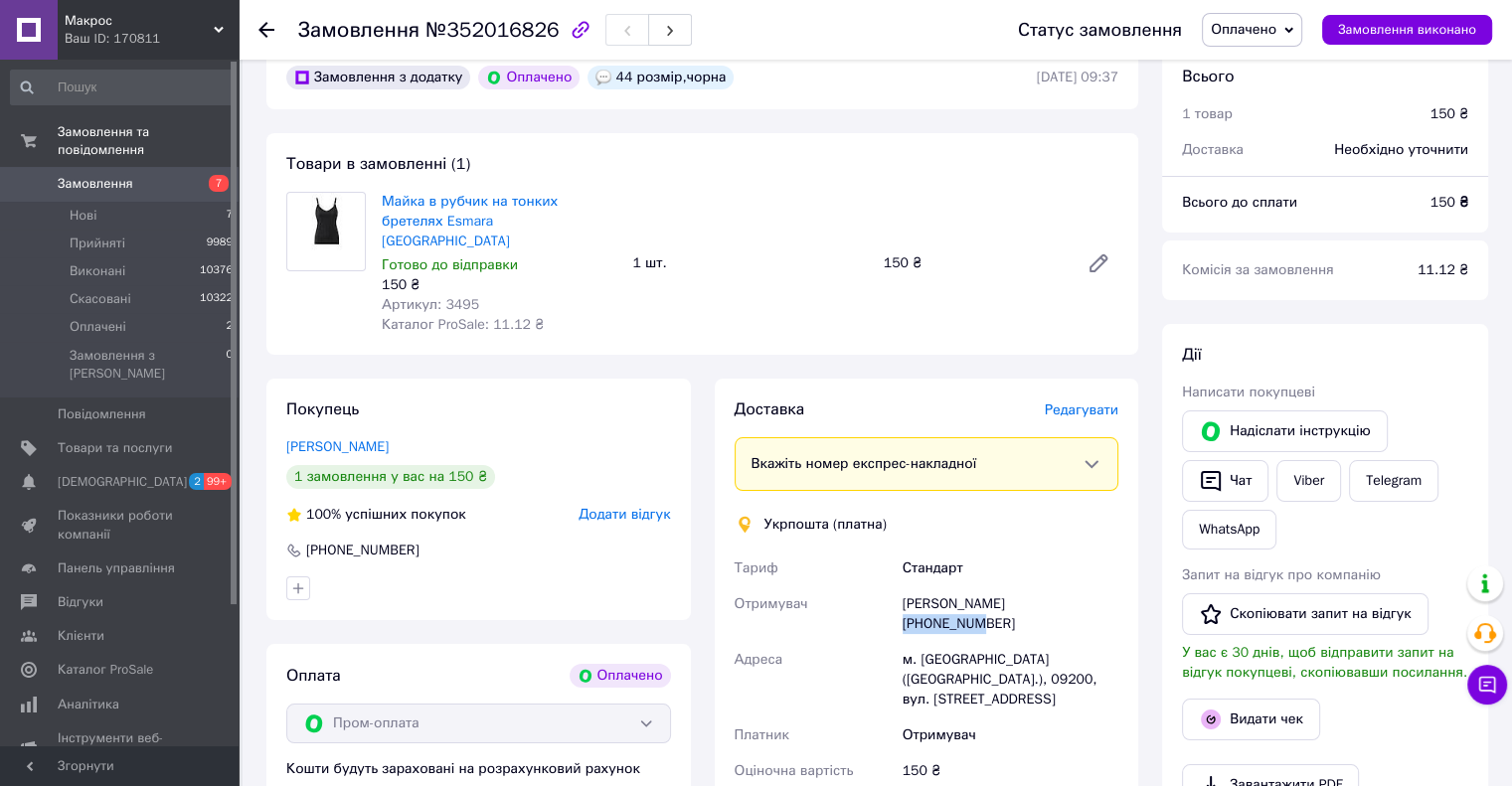 drag, startPoint x: 1008, startPoint y: 580, endPoint x: 1105, endPoint y: 590, distance: 97.5141 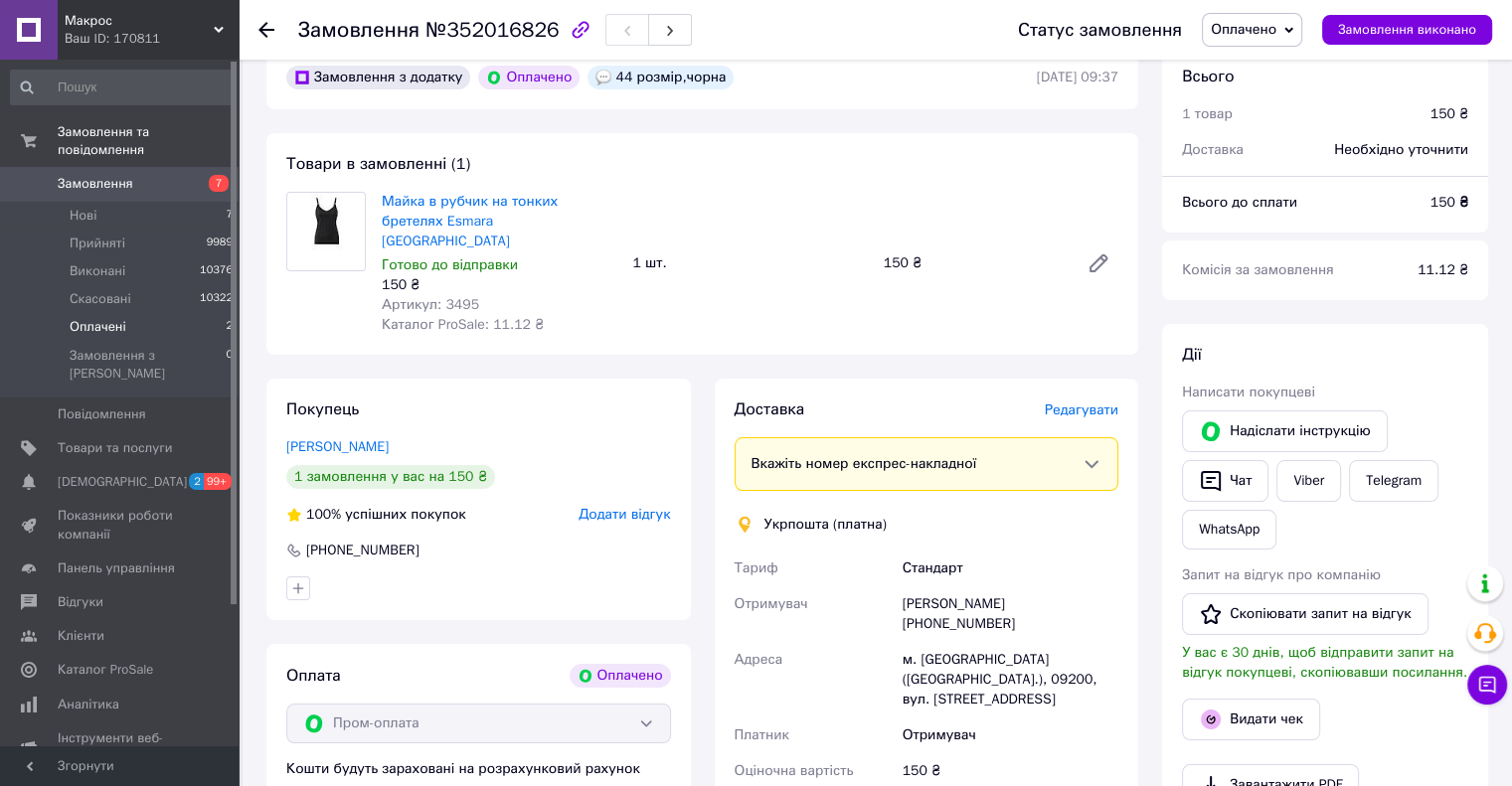 click on "Оплачені 2" at bounding box center [122, 327] 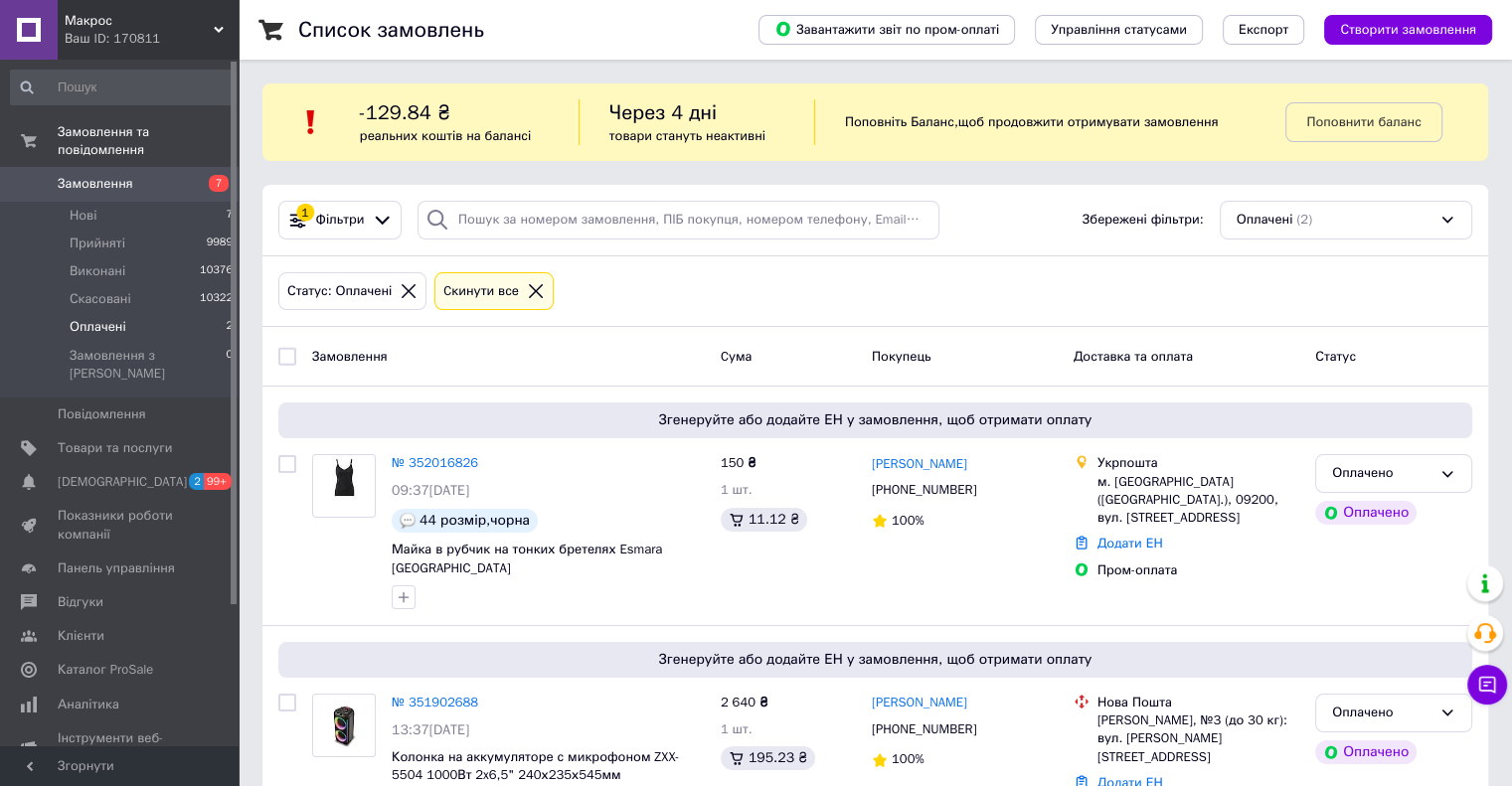 click on "Оплачені 2" at bounding box center [122, 327] 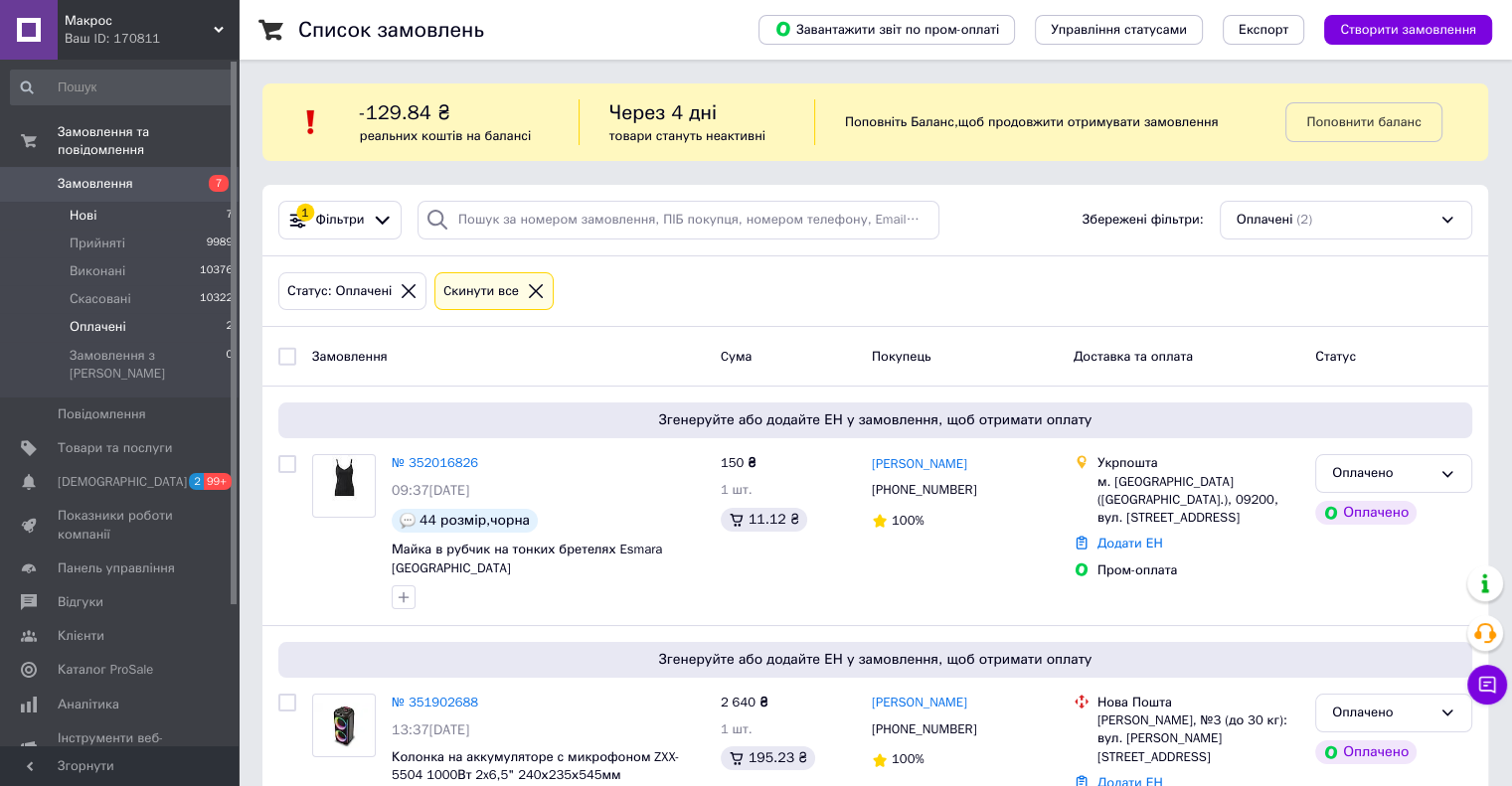 click on "Нові 7" at bounding box center [122, 216] 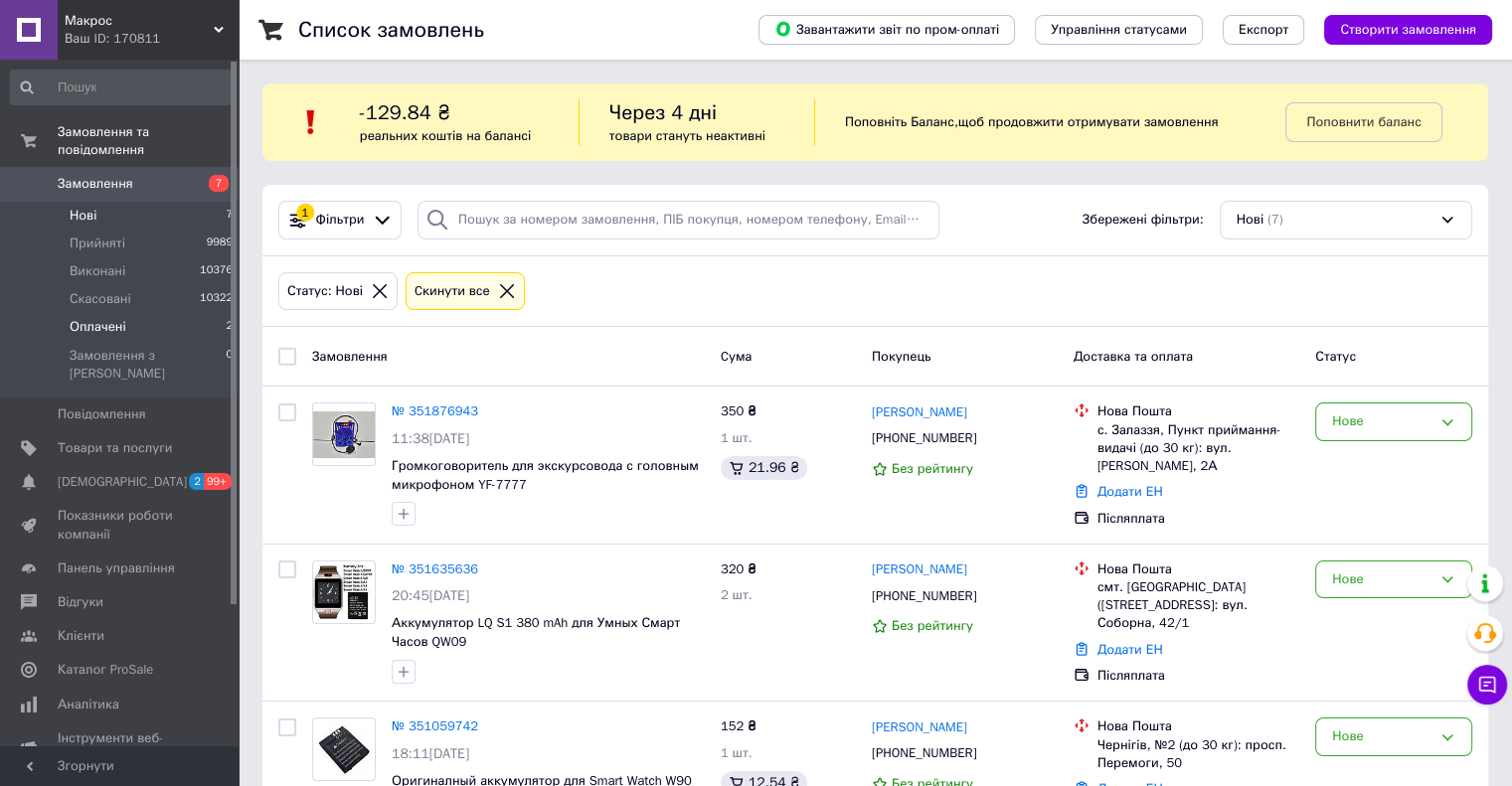 click on "Оплачені" at bounding box center [97, 327] 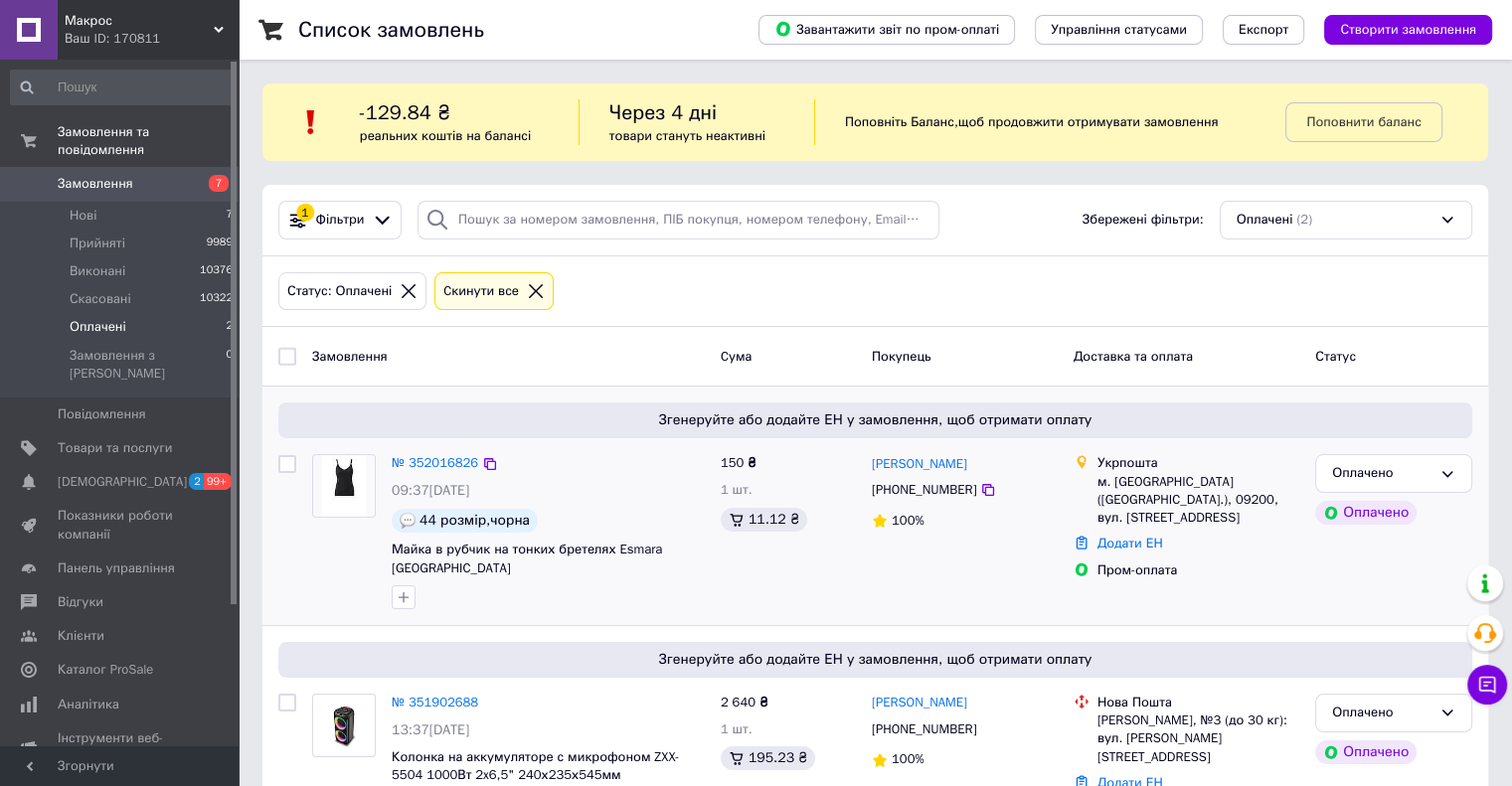 scroll, scrollTop: 69, scrollLeft: 0, axis: vertical 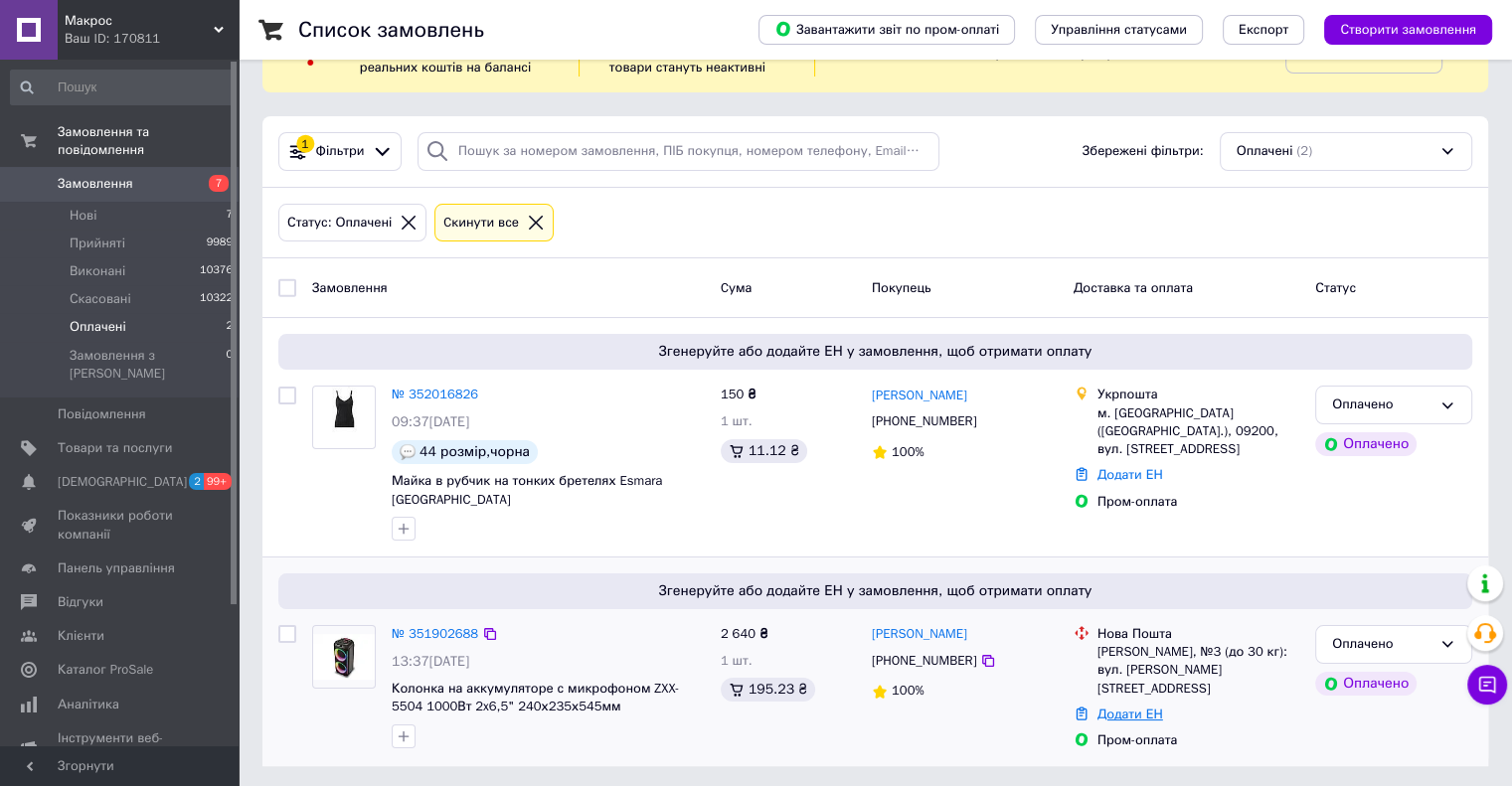 click on "Додати ЕН" at bounding box center (1130, 713) 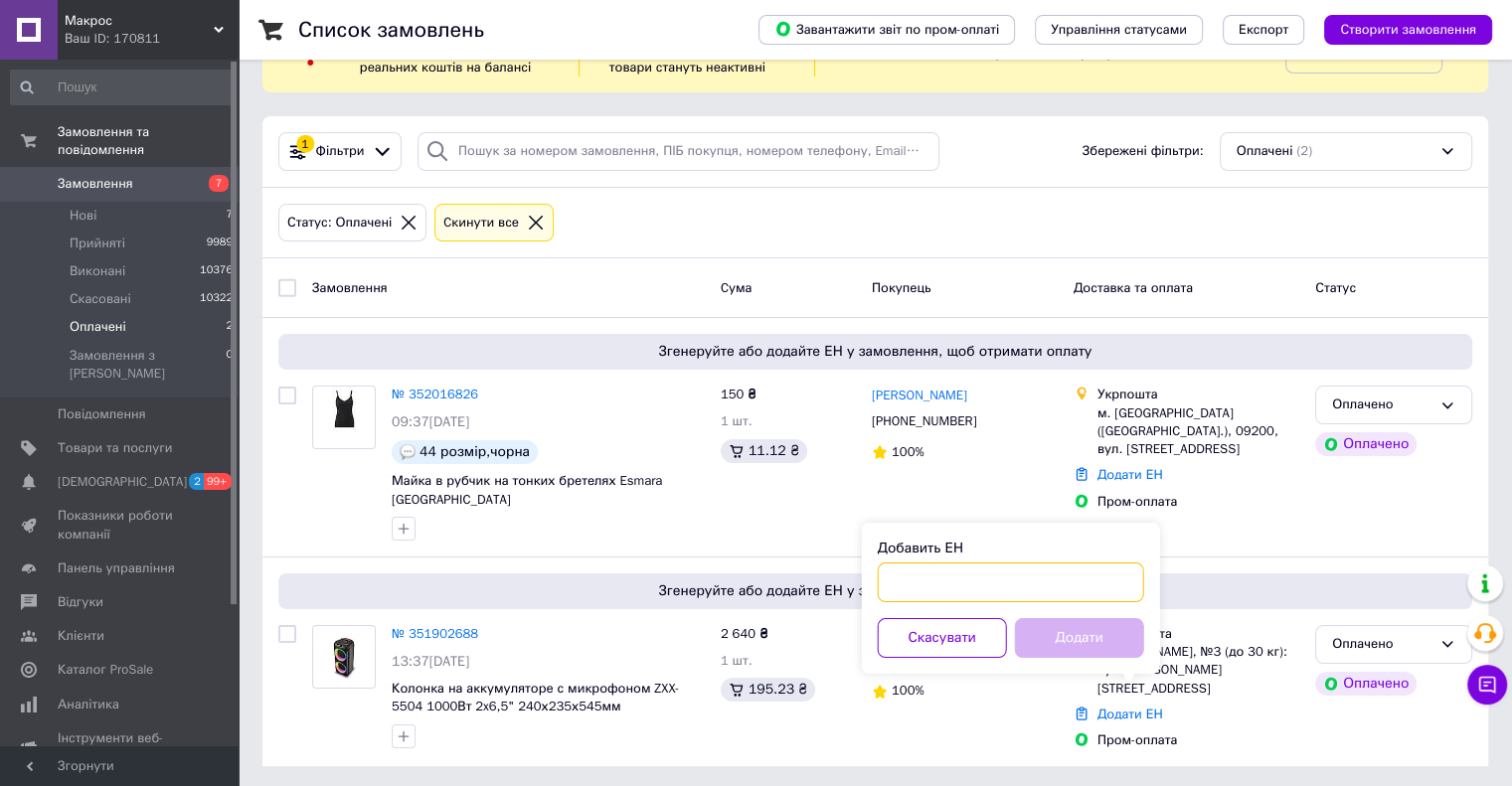 click on "Добавить ЕН" at bounding box center (1011, 582) 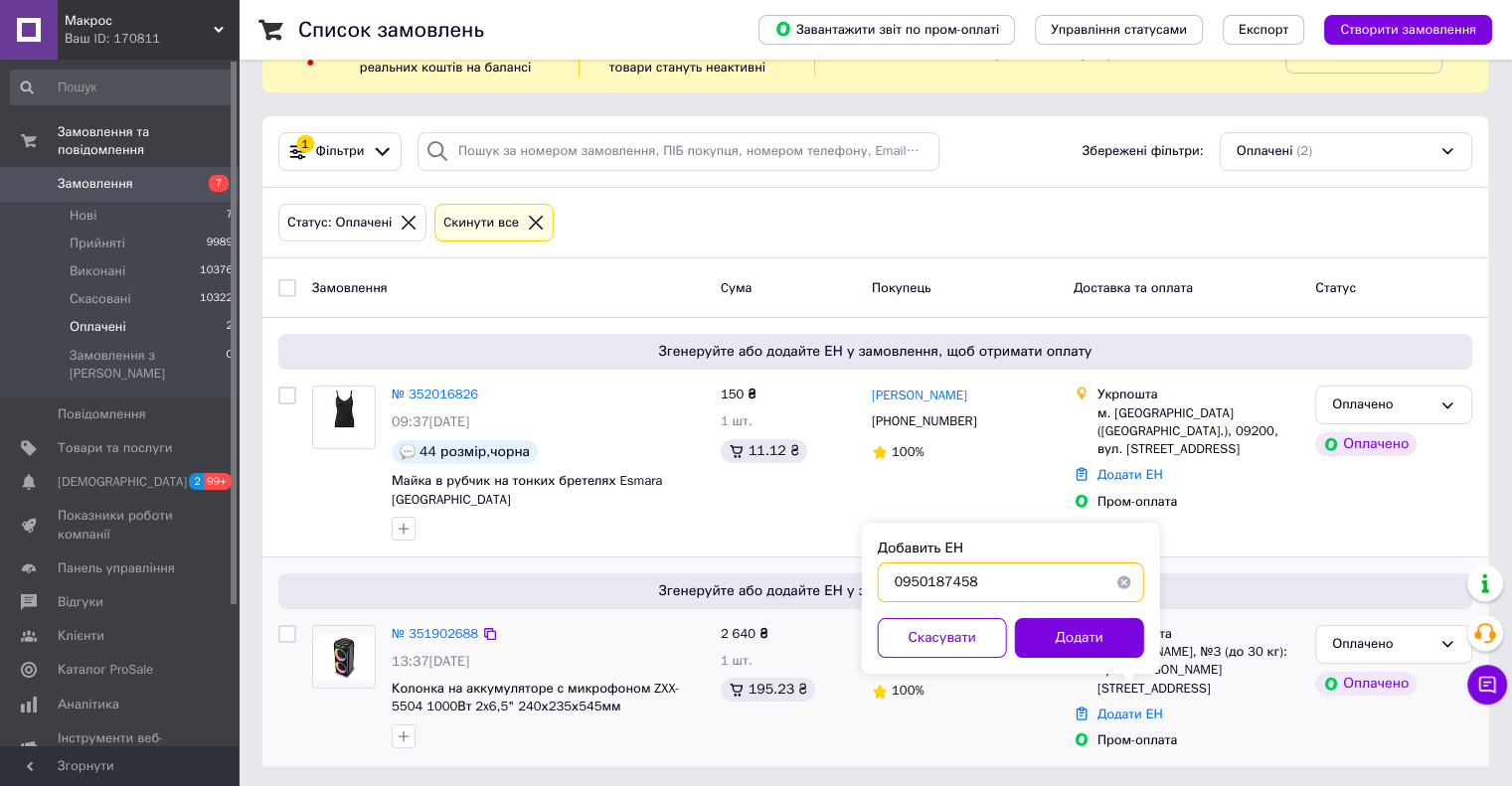 drag, startPoint x: 984, startPoint y: 585, endPoint x: 842, endPoint y: 593, distance: 142.2252 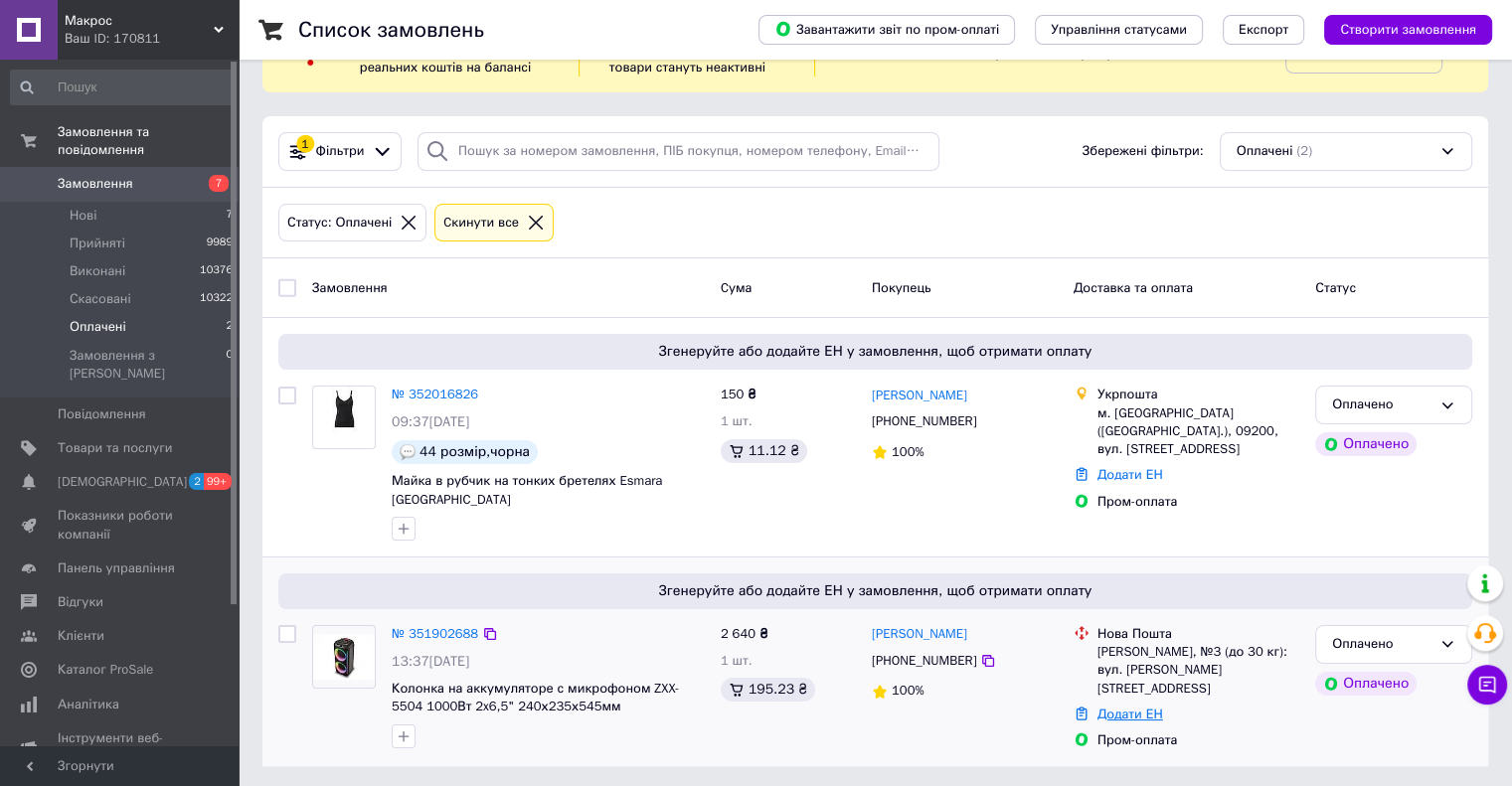 click on "Додати ЕН" at bounding box center [1130, 713] 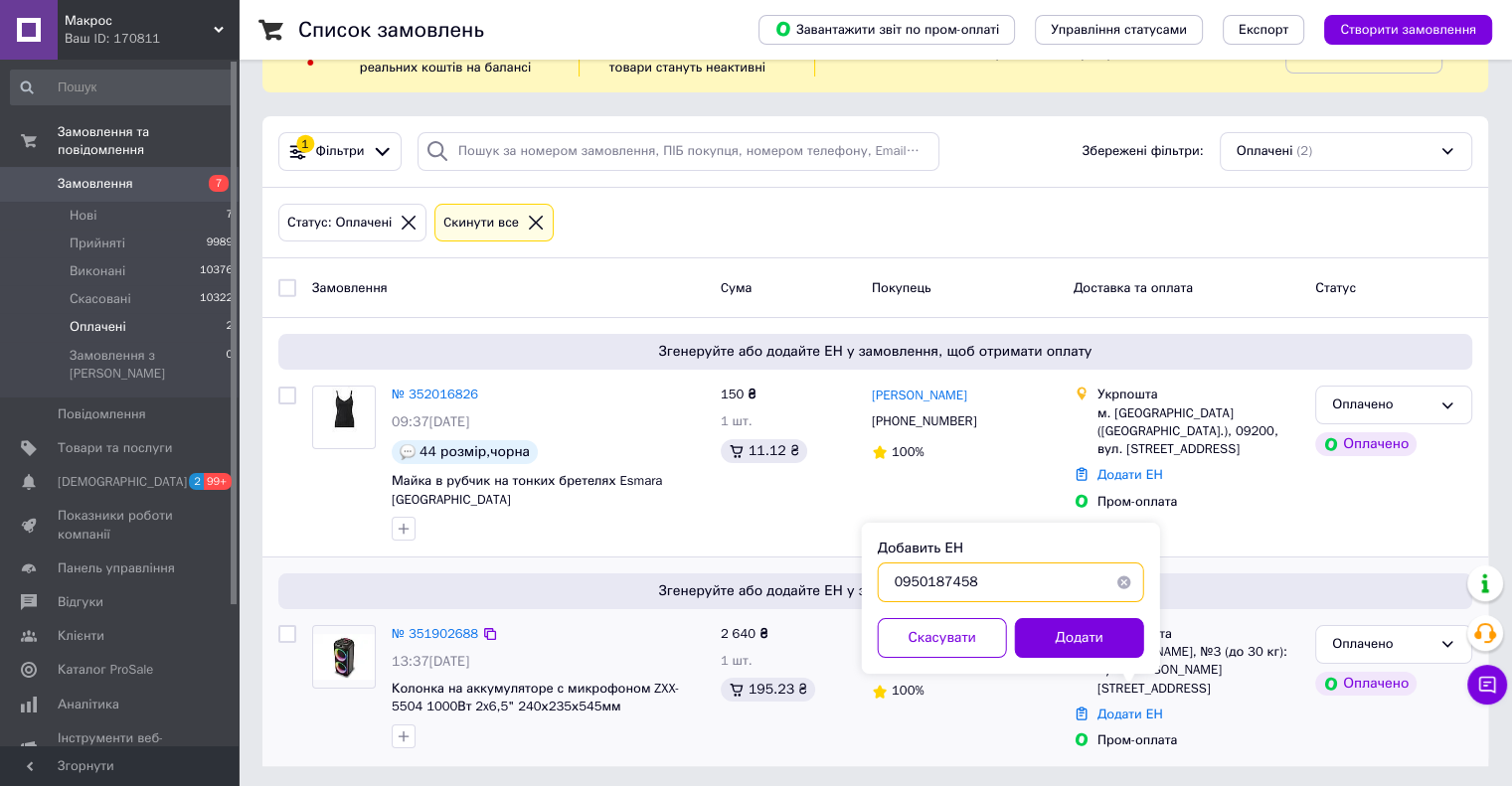 drag, startPoint x: 969, startPoint y: 583, endPoint x: 854, endPoint y: 579, distance: 115.06954 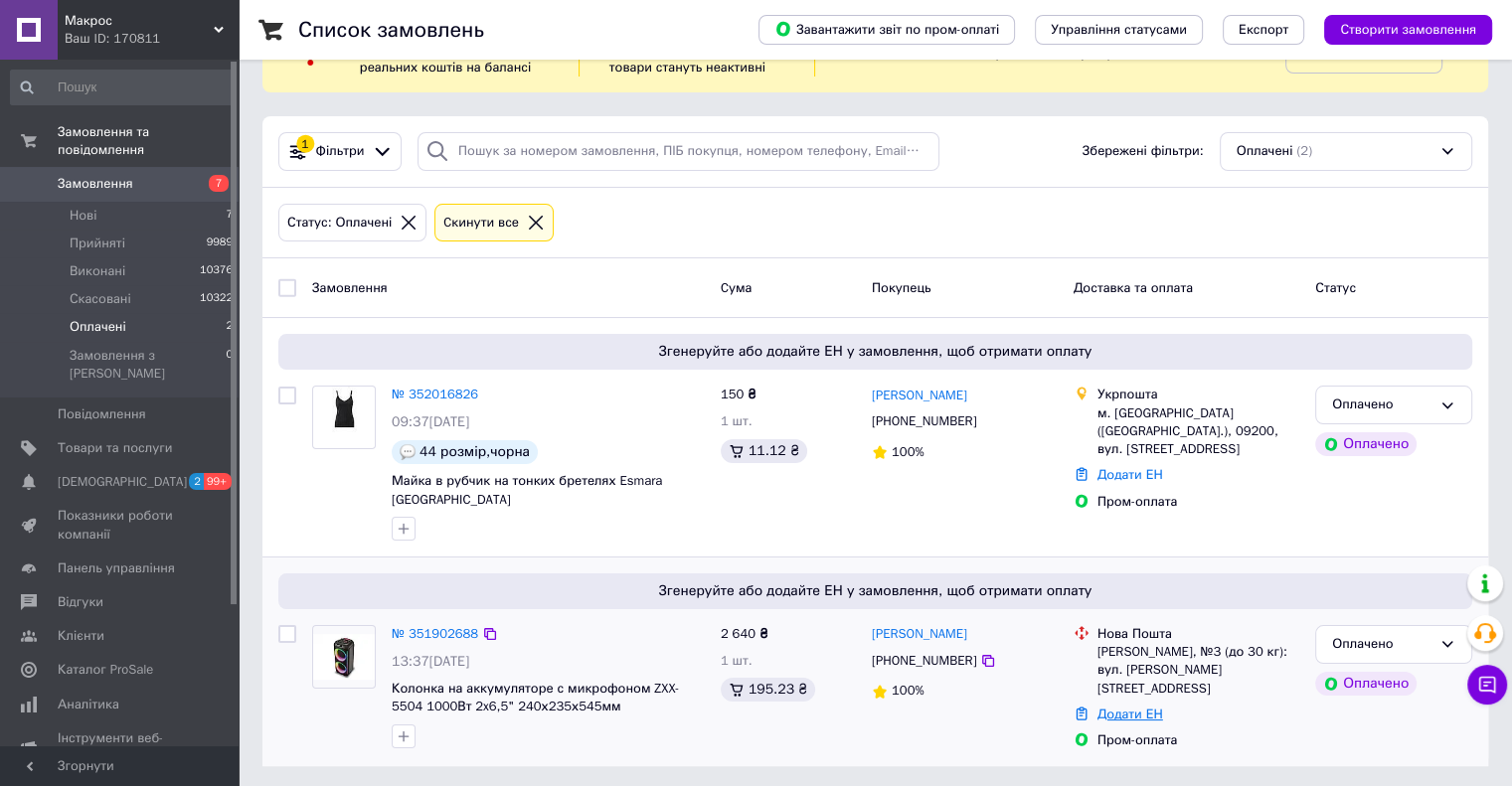 click on "Додати ЕН" at bounding box center [1130, 713] 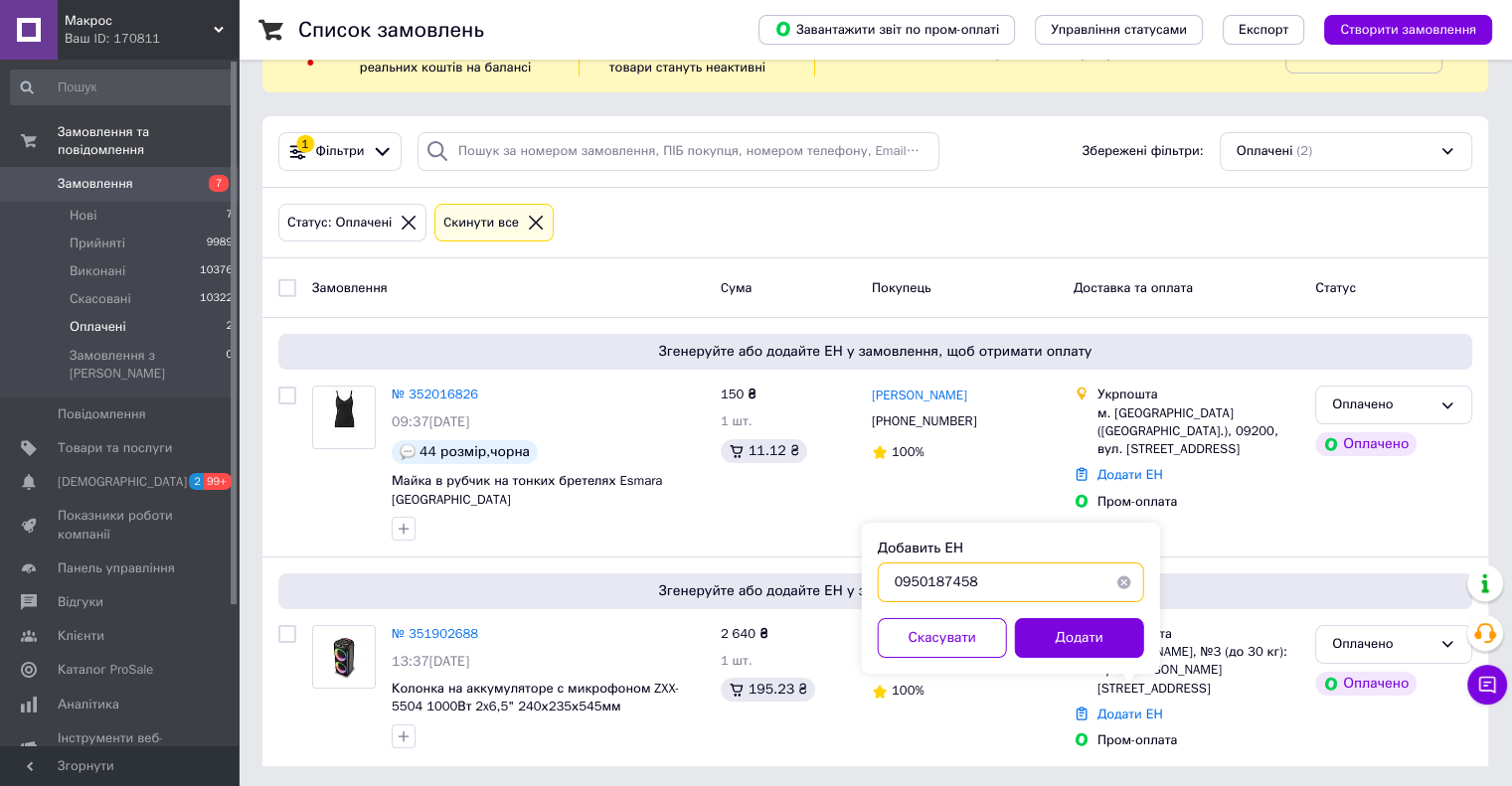 click on "0950187458" at bounding box center [1011, 582] 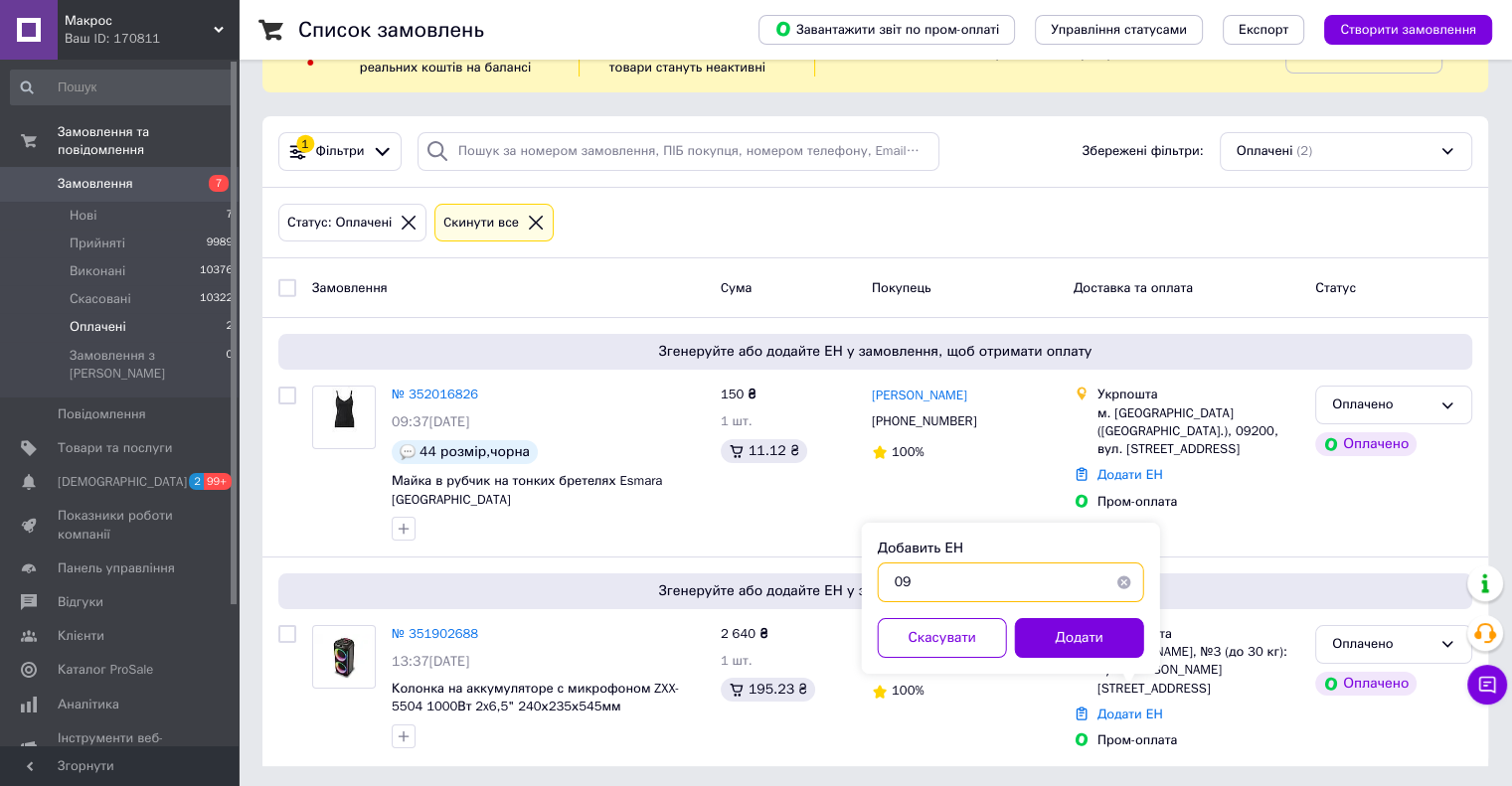 type on "0" 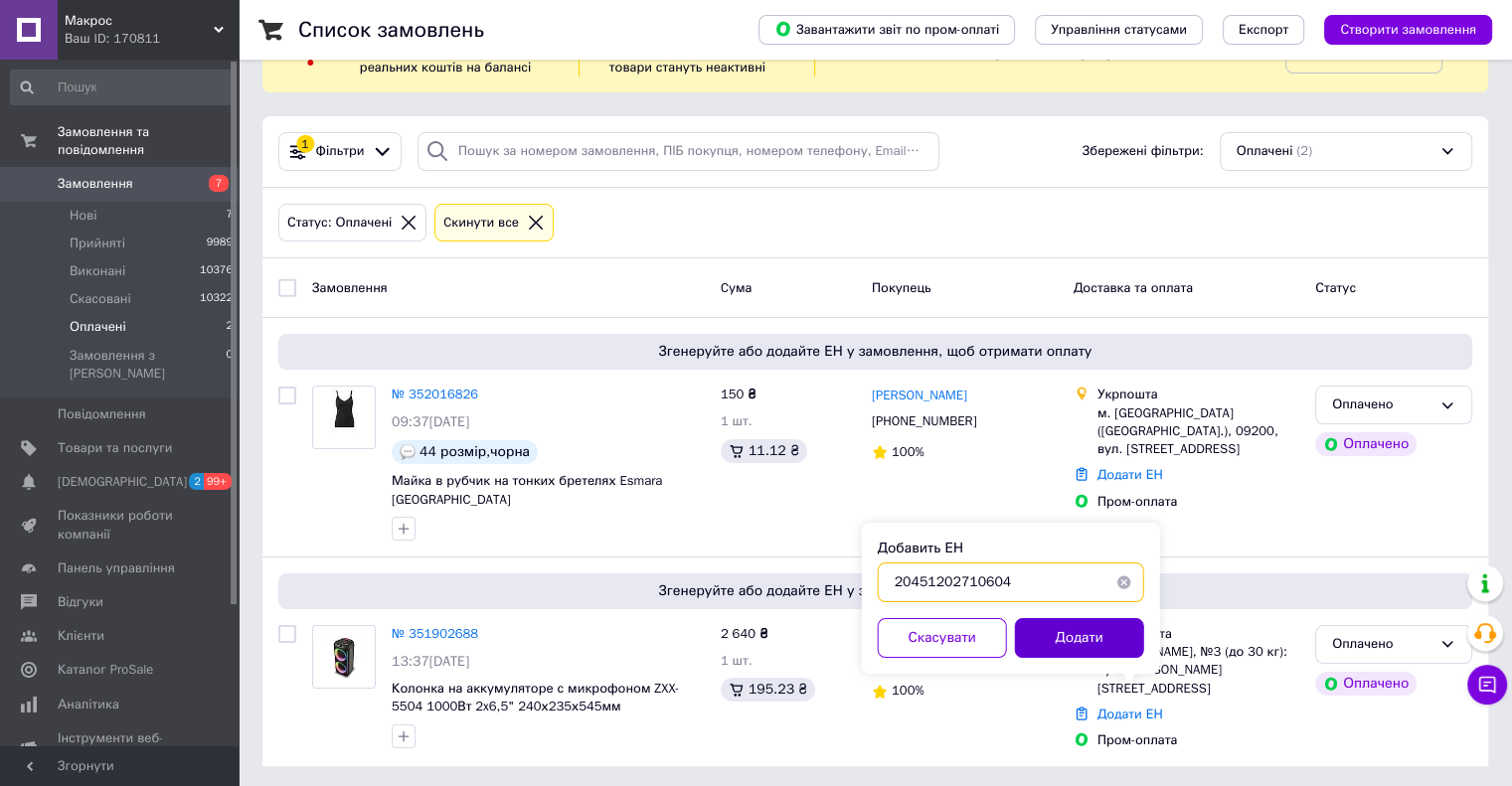 type on "20451202710604" 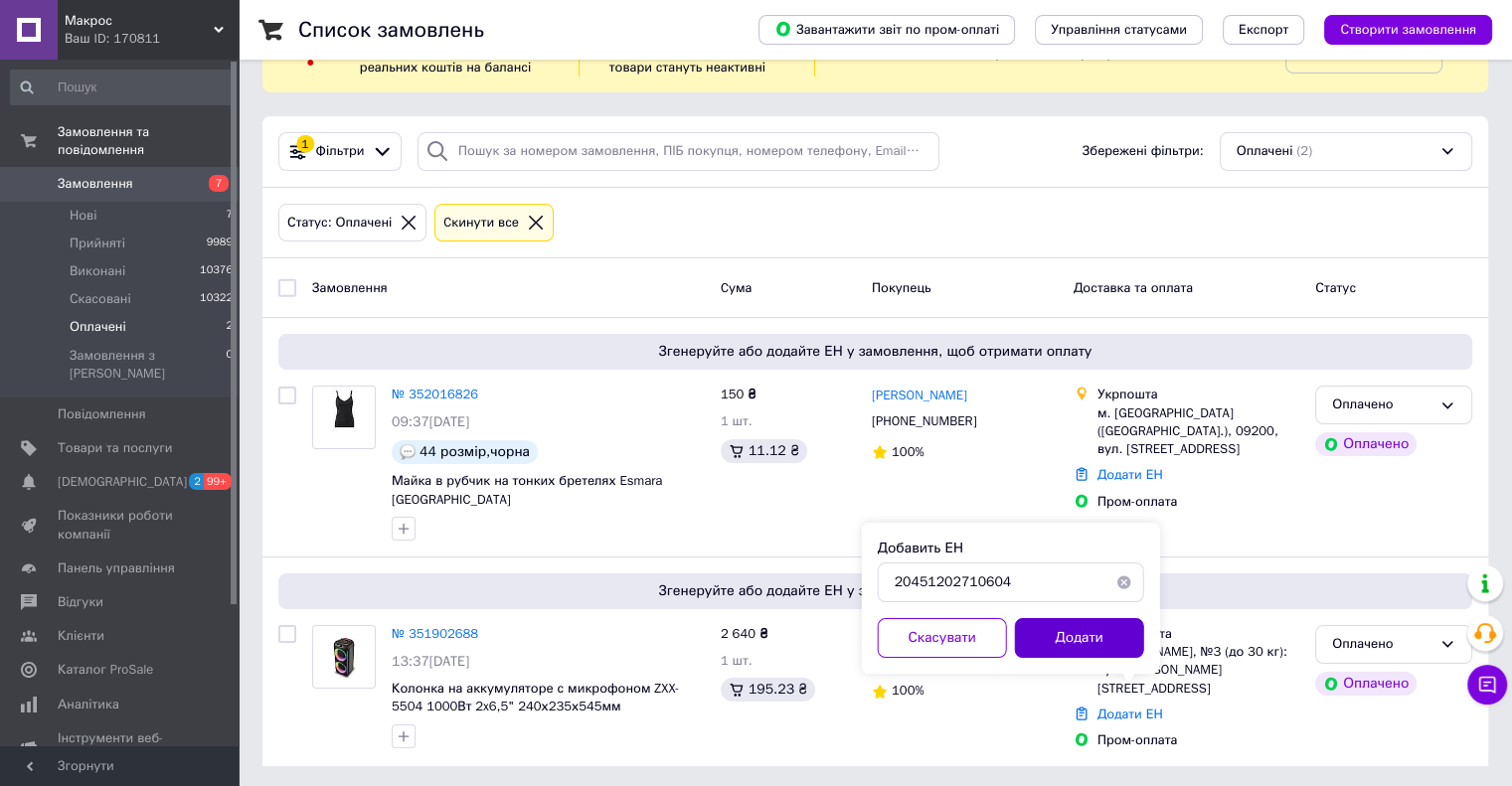 click on "Додати" at bounding box center (1080, 638) 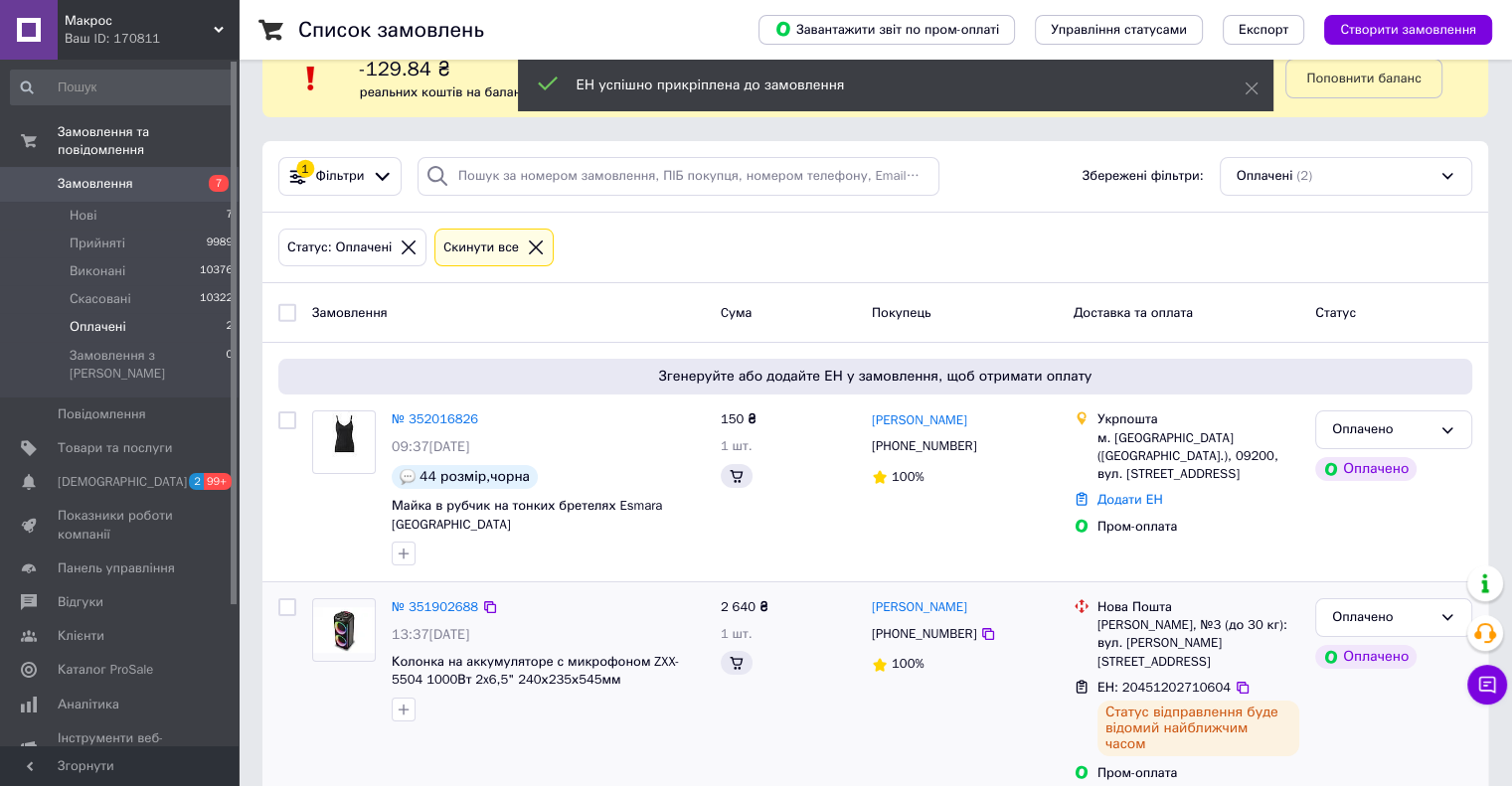 scroll, scrollTop: 69, scrollLeft: 0, axis: vertical 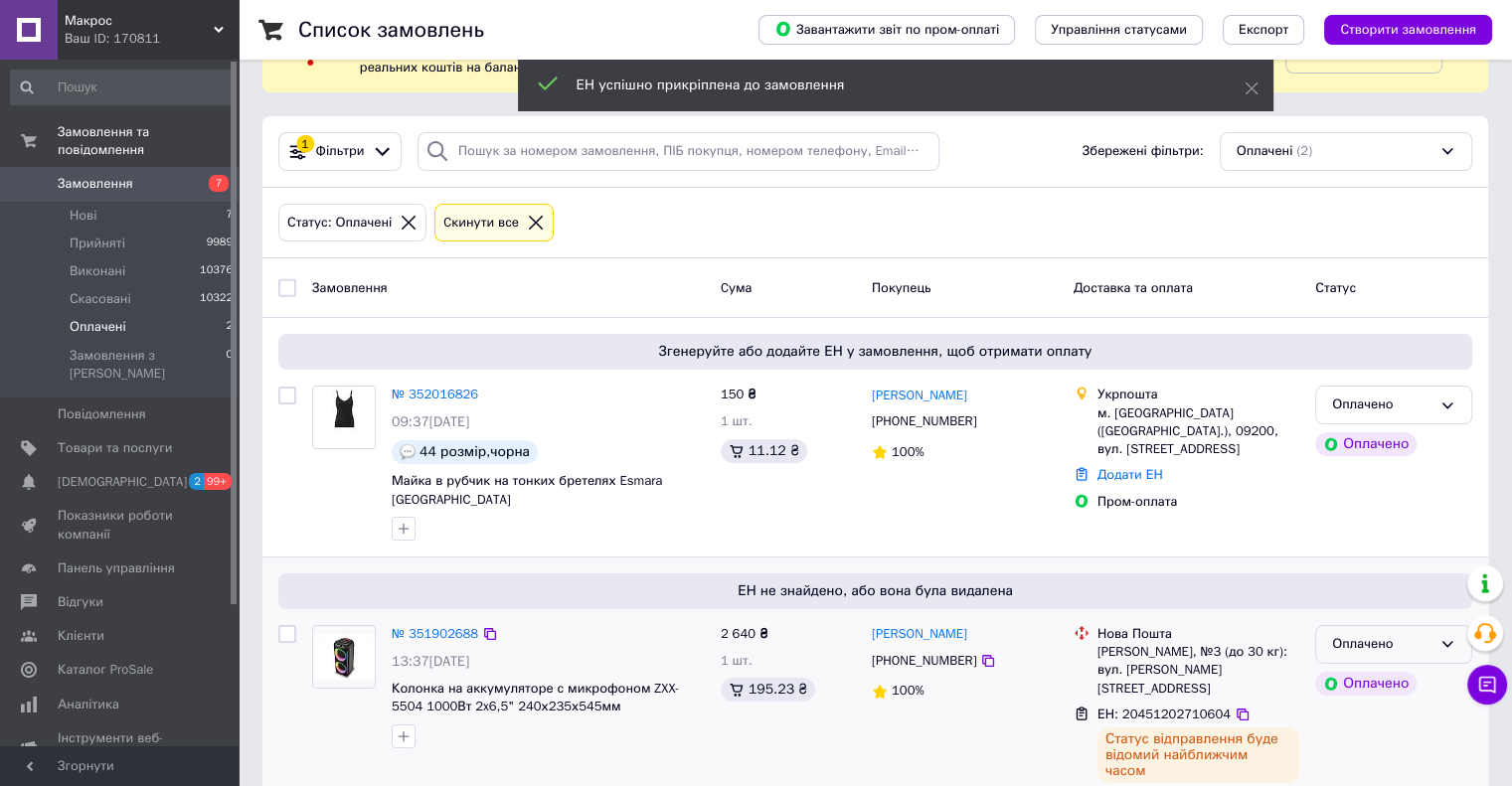click on "Оплачено" at bounding box center (1382, 644) 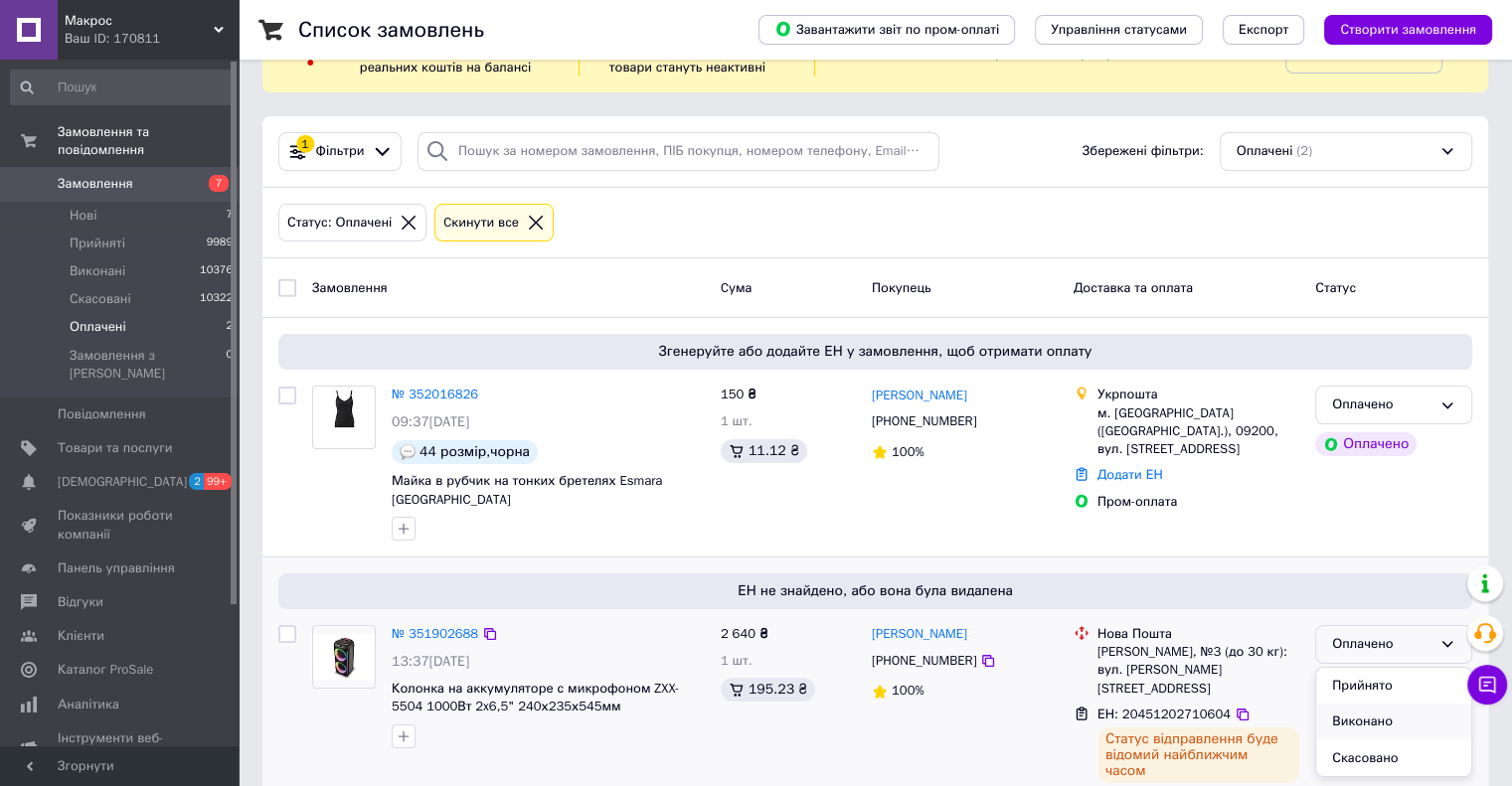 click on "Виконано" at bounding box center (1394, 721) 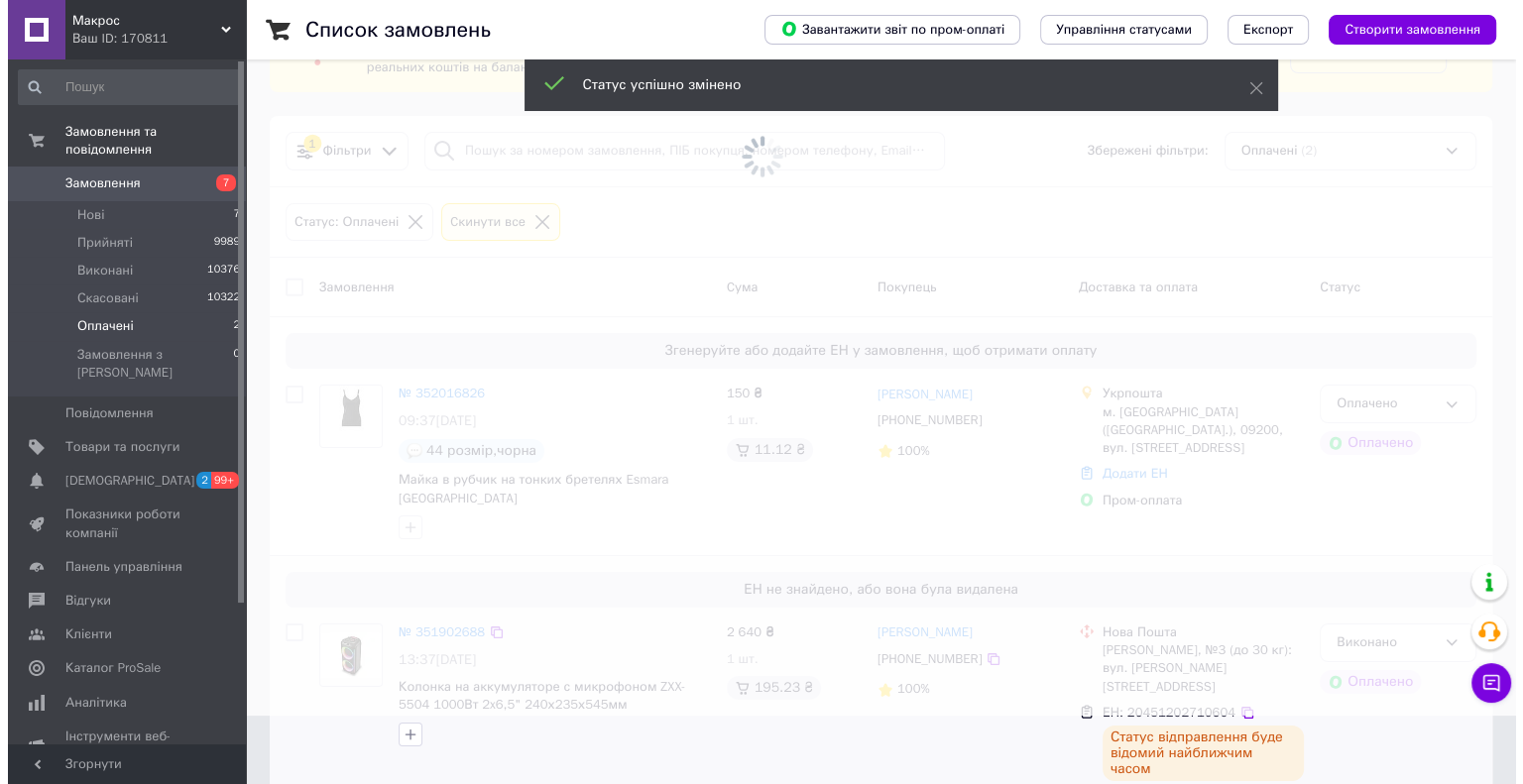 scroll, scrollTop: 68, scrollLeft: 0, axis: vertical 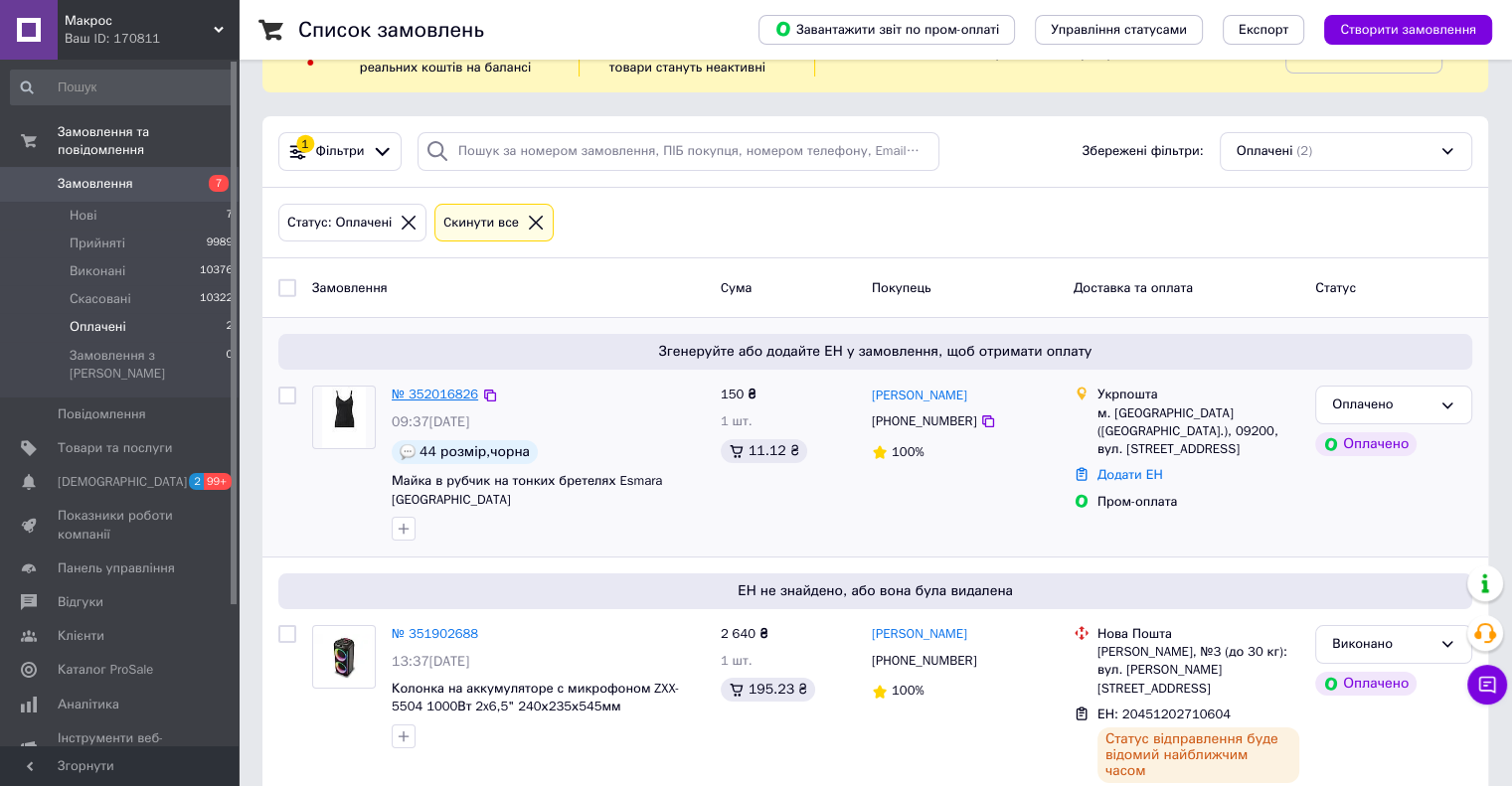 click on "№ 352016826" at bounding box center [434, 393] 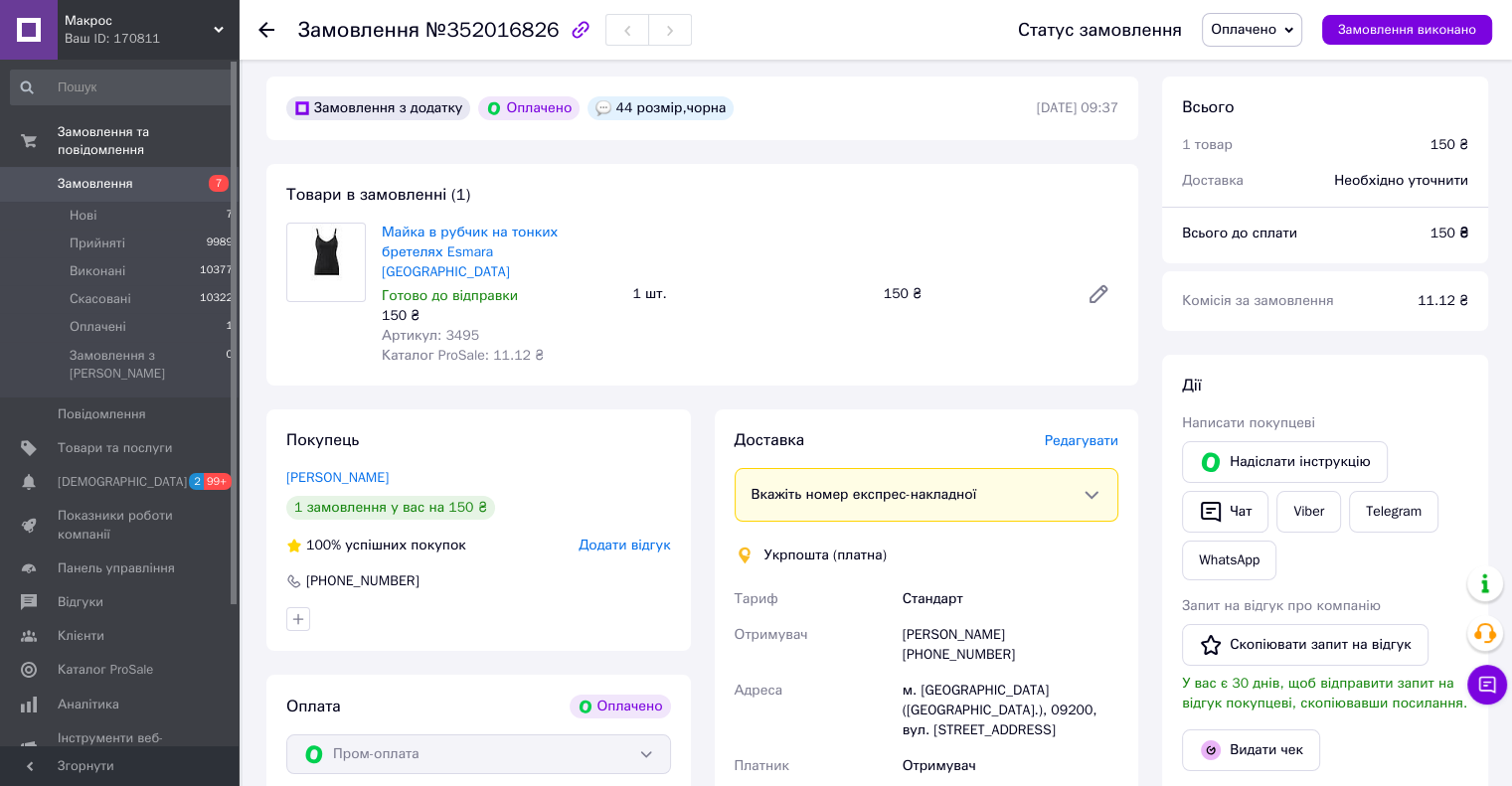 click on "Редагувати" at bounding box center (1082, 440) 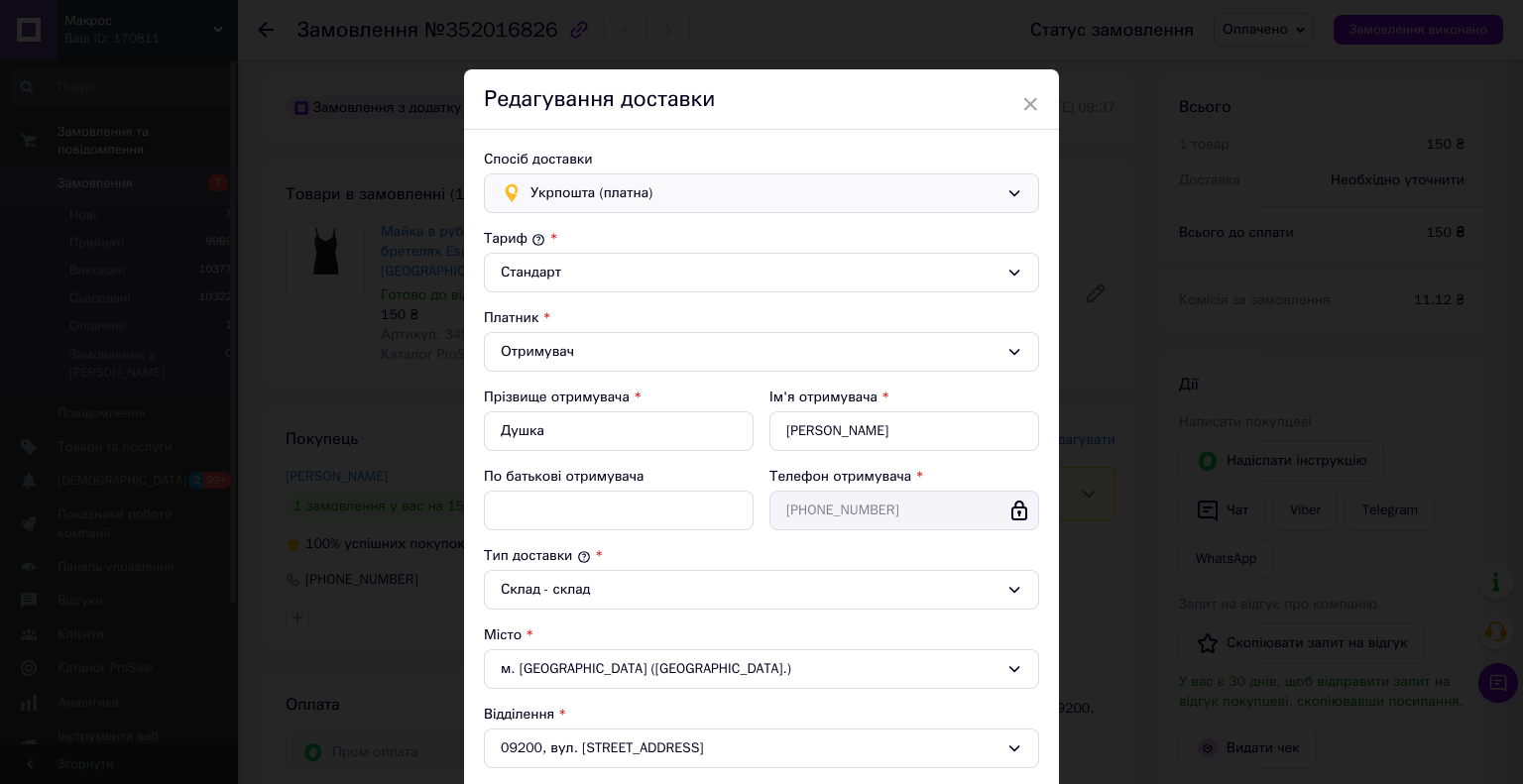 click on "Укрпошта (платна)" at bounding box center [762, 193] 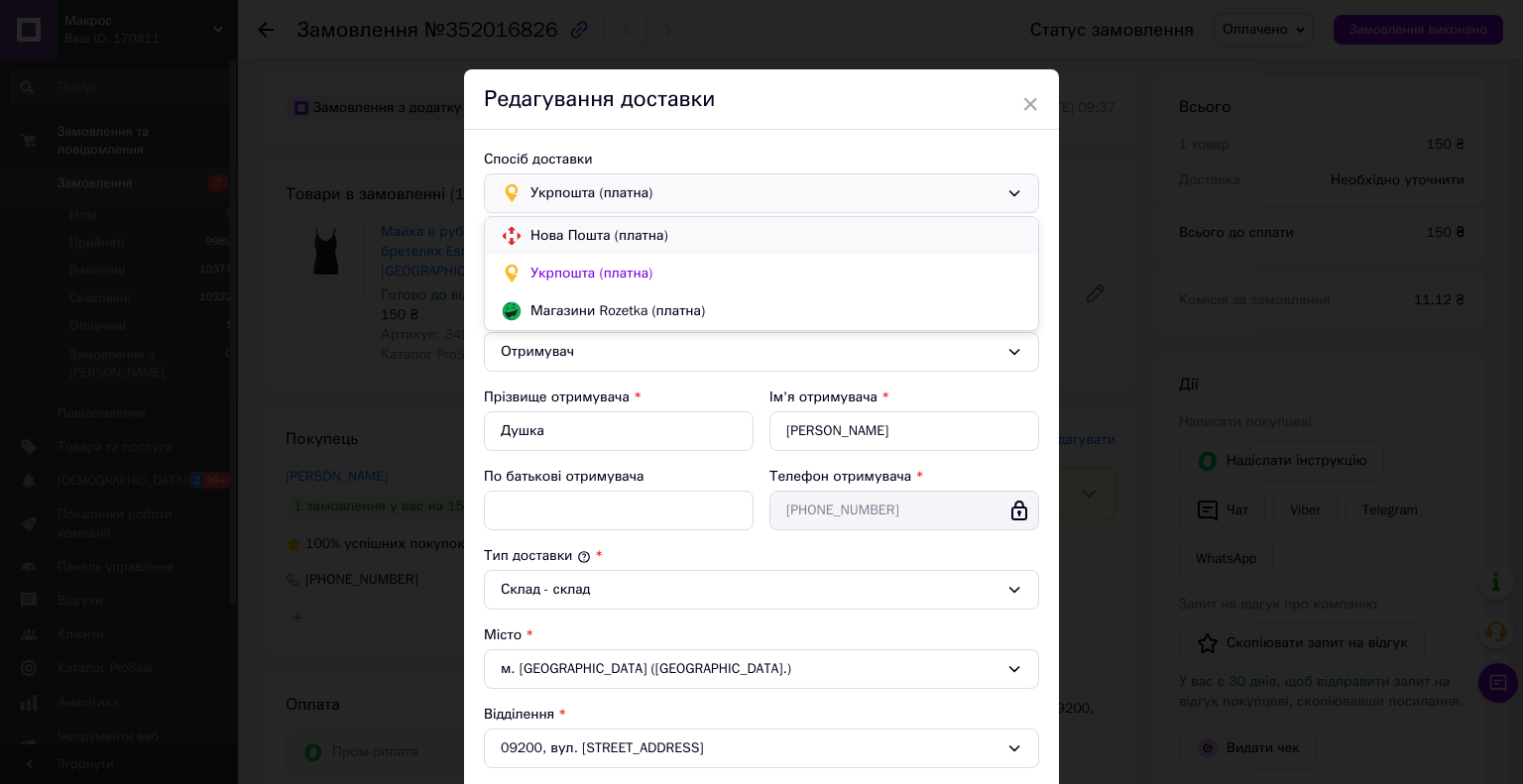 click on "Нова Пошта (платна)" at bounding box center [776, 236] 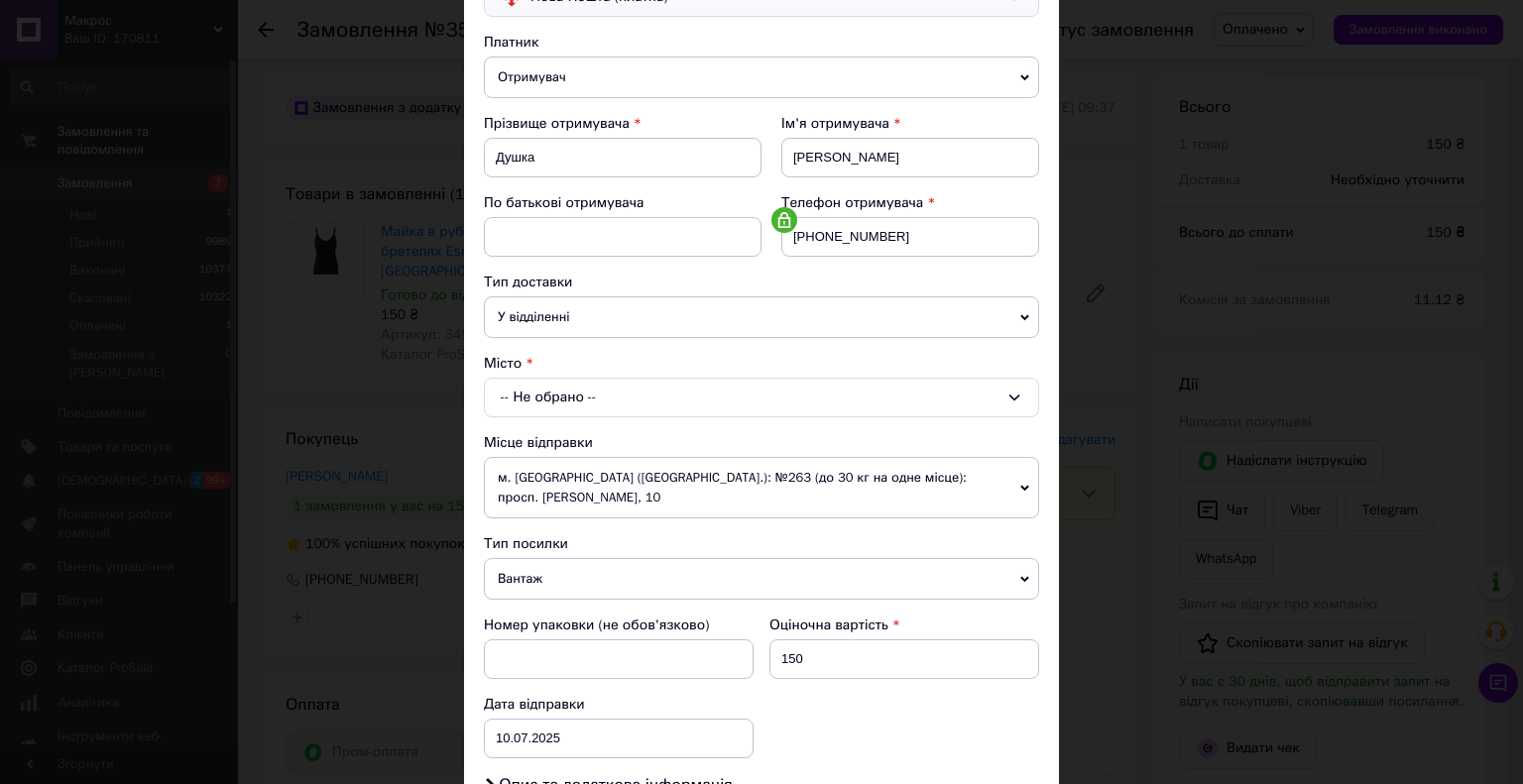 scroll, scrollTop: 198, scrollLeft: 0, axis: vertical 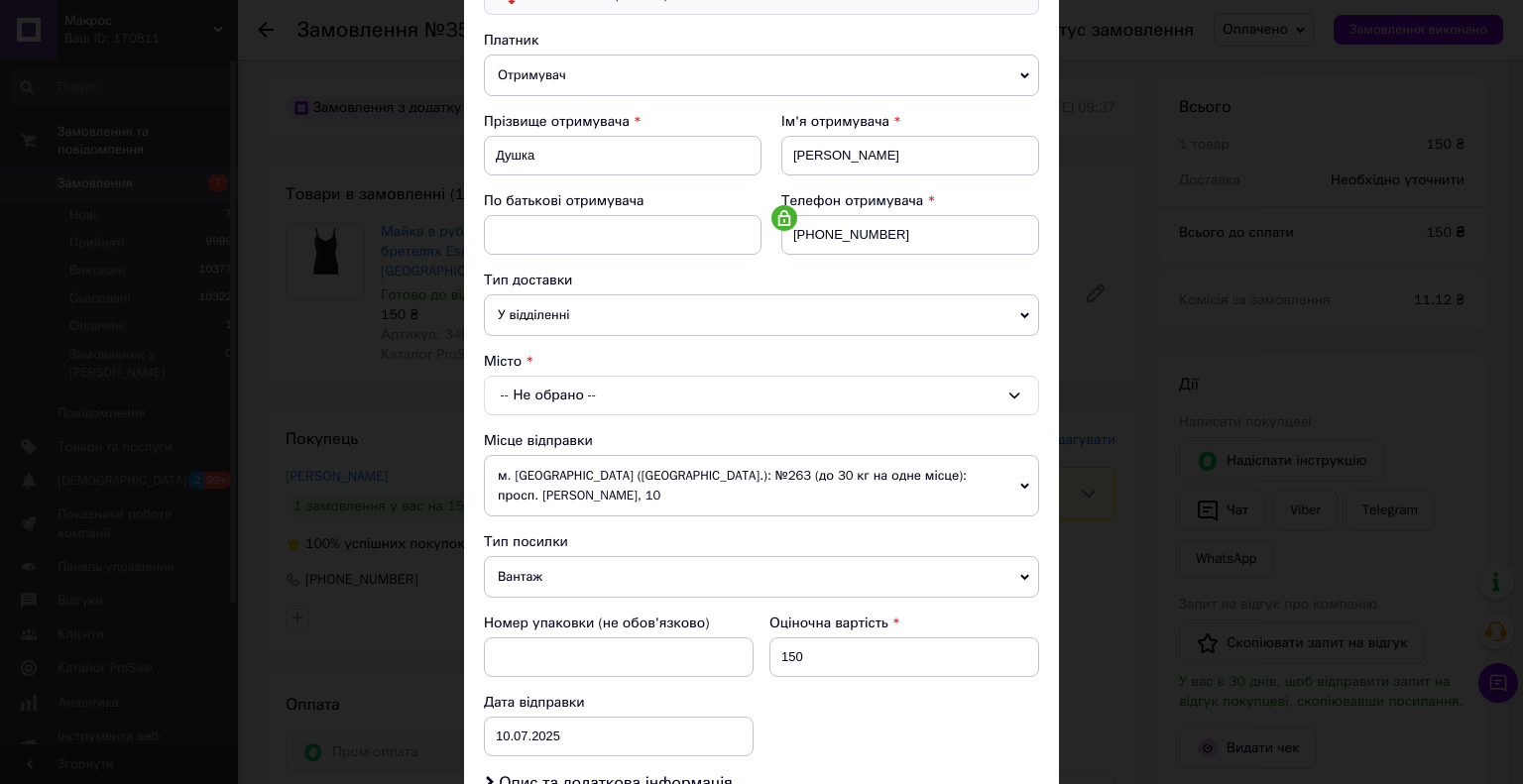 click on "-- Не обрано --" at bounding box center (762, 395) 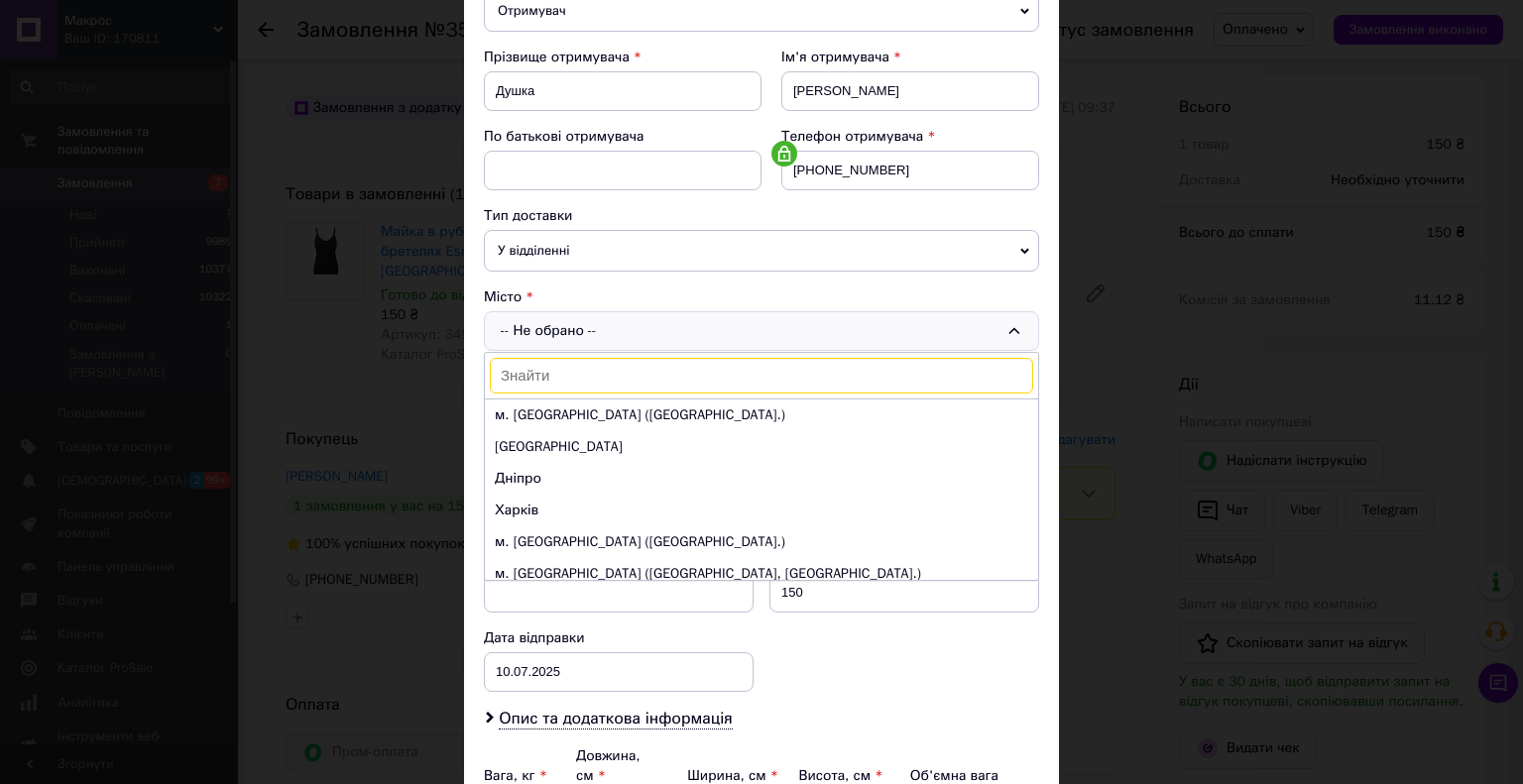 scroll, scrollTop: 297, scrollLeft: 0, axis: vertical 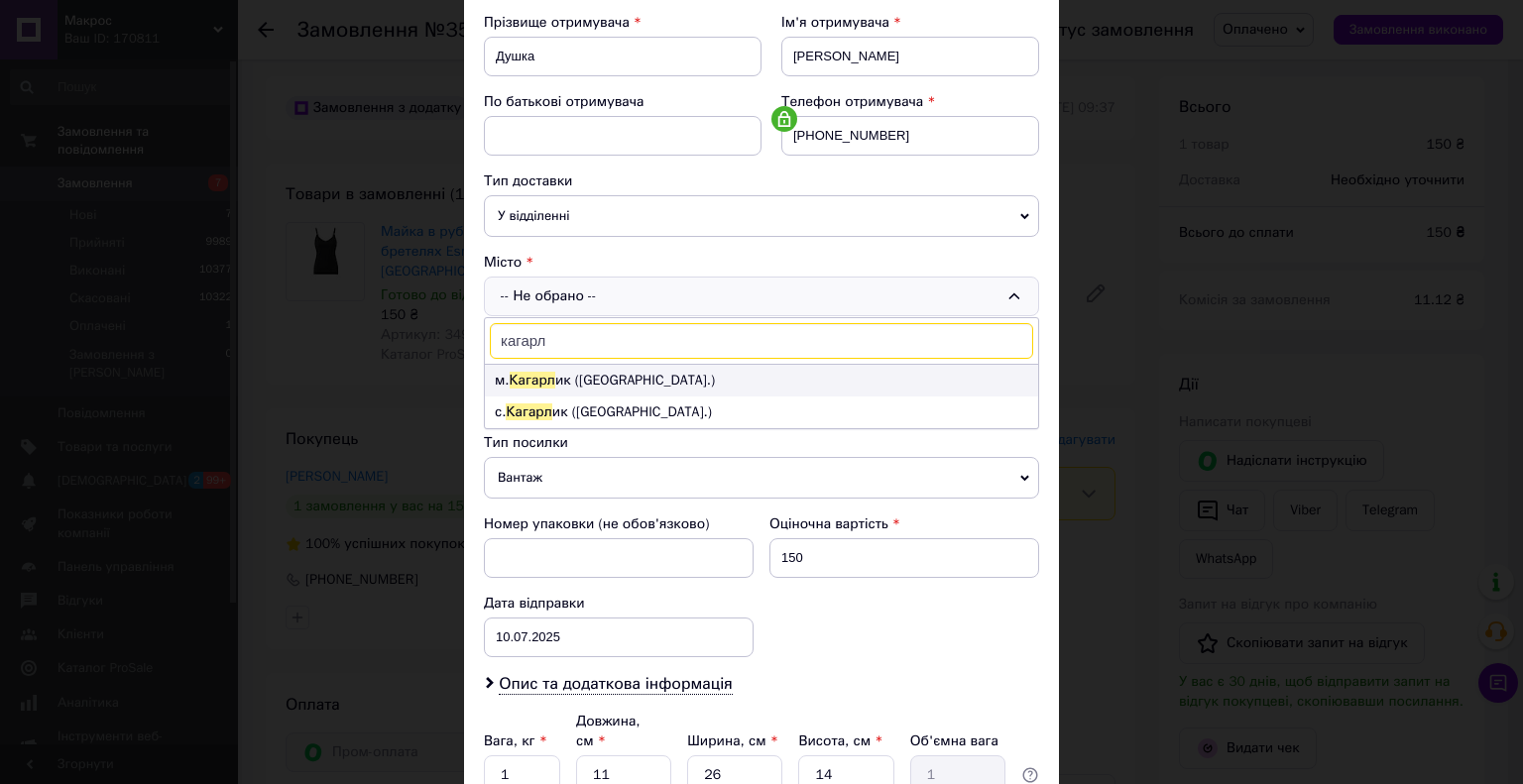 type on "кагарл" 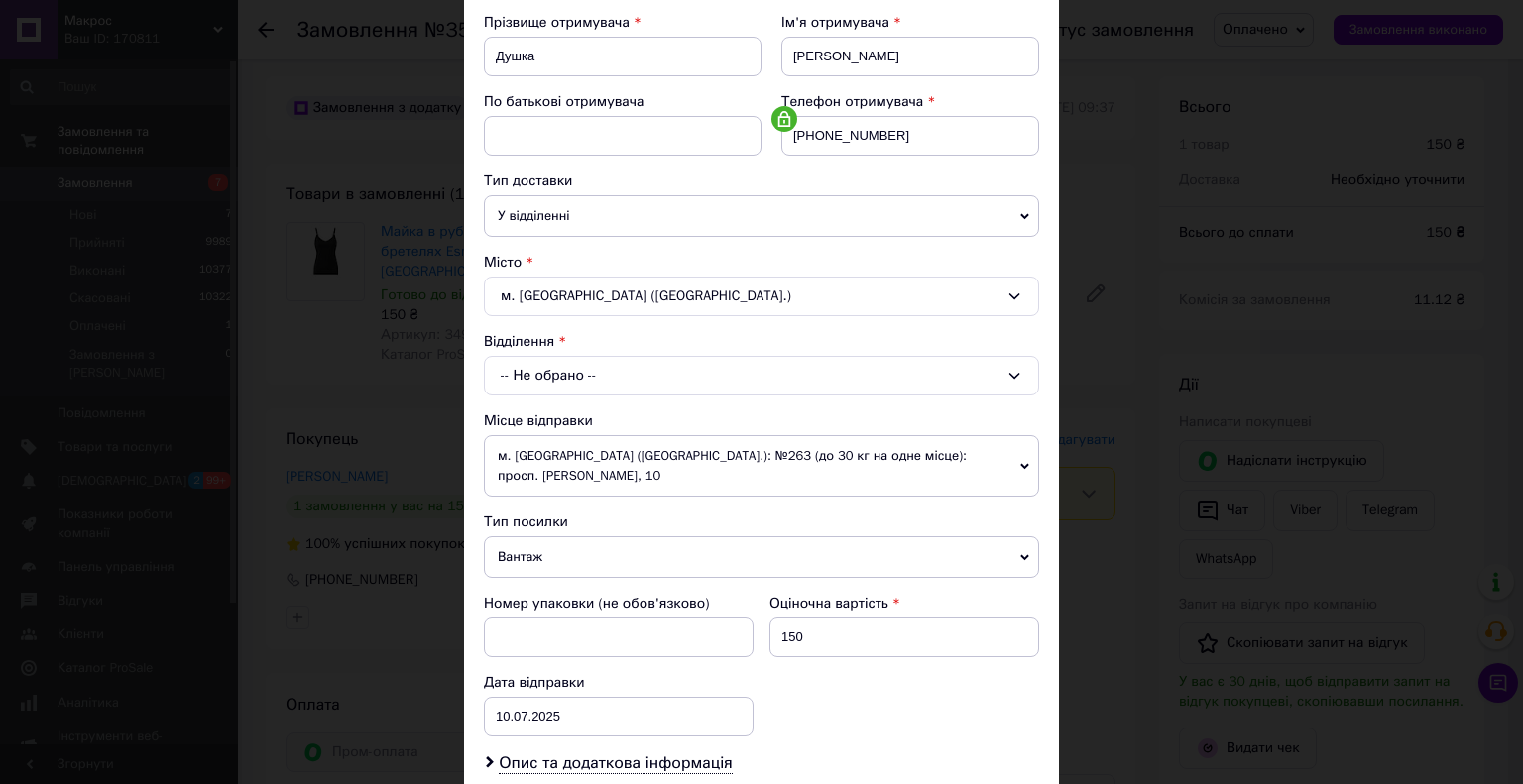 click on "-- Не обрано --" at bounding box center (762, 376) 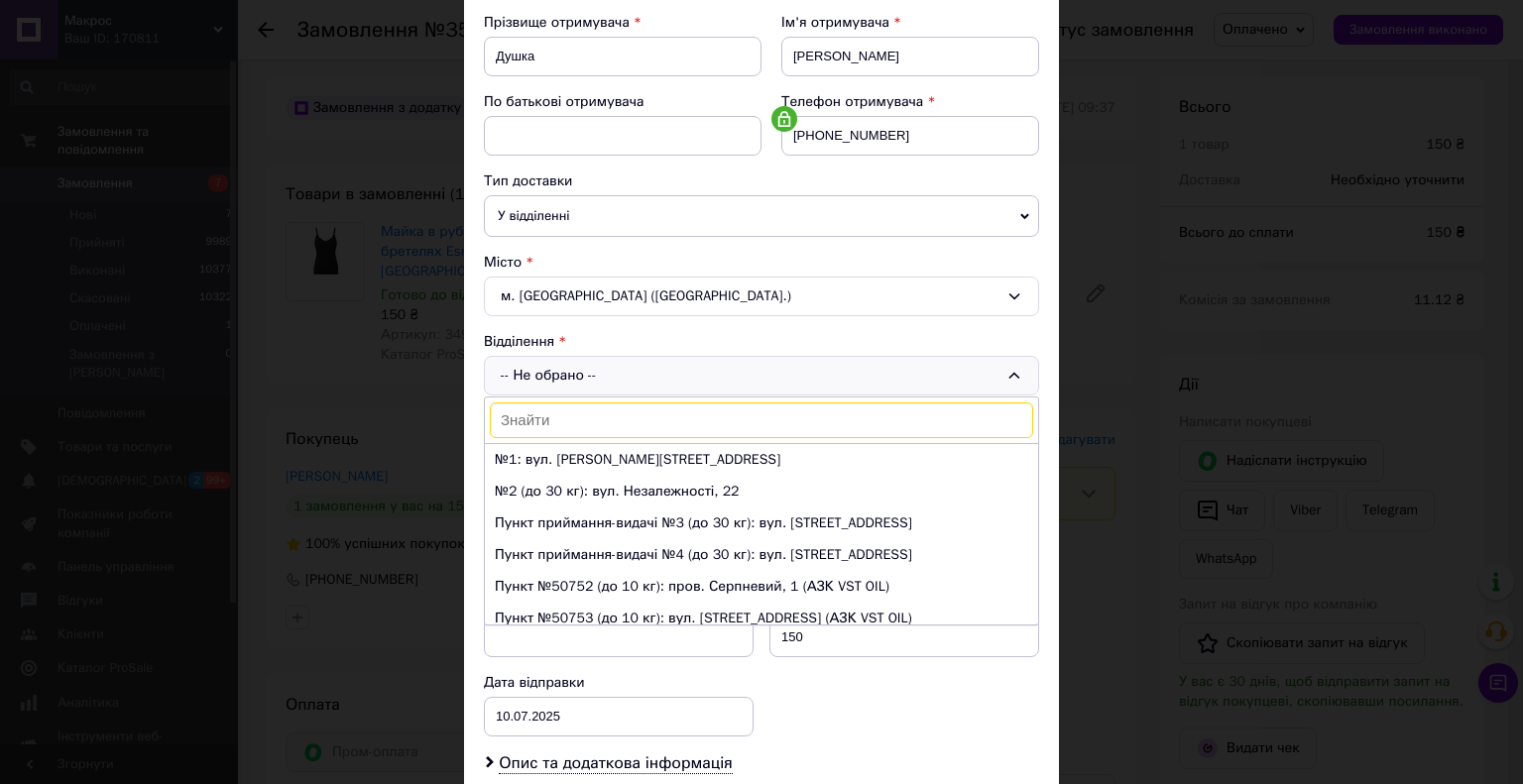 click on "-- Не обрано -- №1: вул. Медова, 10 №2 (до 30 кг): вул. Незалежності, 22 Пункт приймання-видачі №3 (до 30 кг): вул. Гоголя, 19 Пункт приймання-видачі №4 (до 30 кг): вул. Паркова, 47 Пункт №50752 (до 10 кг): пров. Серпневий, 1 (АЗК VST OIL) Пункт №50753 (до 10 кг): вул. Козацька, 2а (АЗК VST OIL) Пункт №50955 (до 10 кг): вул. Незалежності (маг. "ЖУК") Пункт №51254 (до 10 кг) вул. Незалежності, 11 (маг. lifecell)" at bounding box center (762, 376) 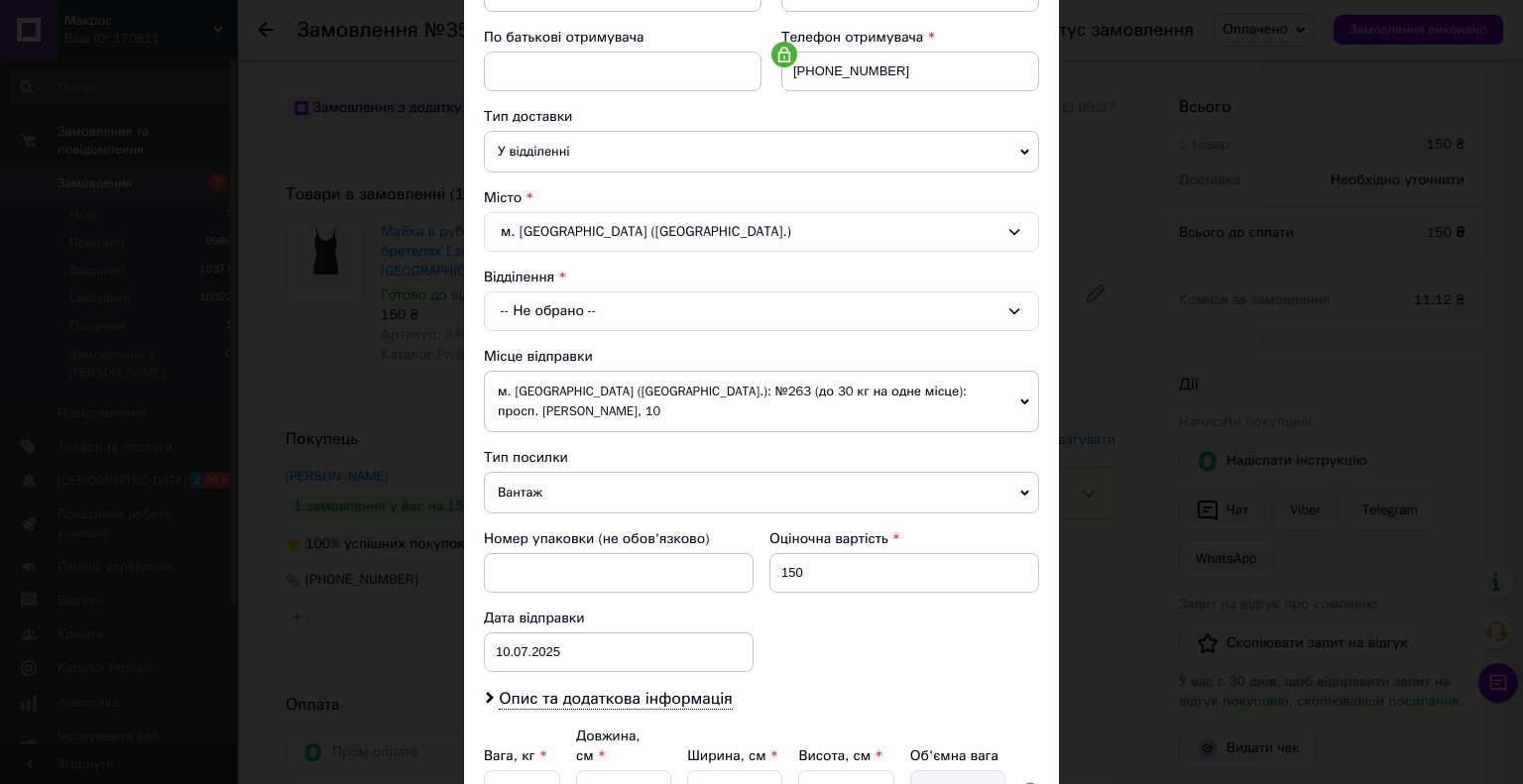scroll, scrollTop: 396, scrollLeft: 0, axis: vertical 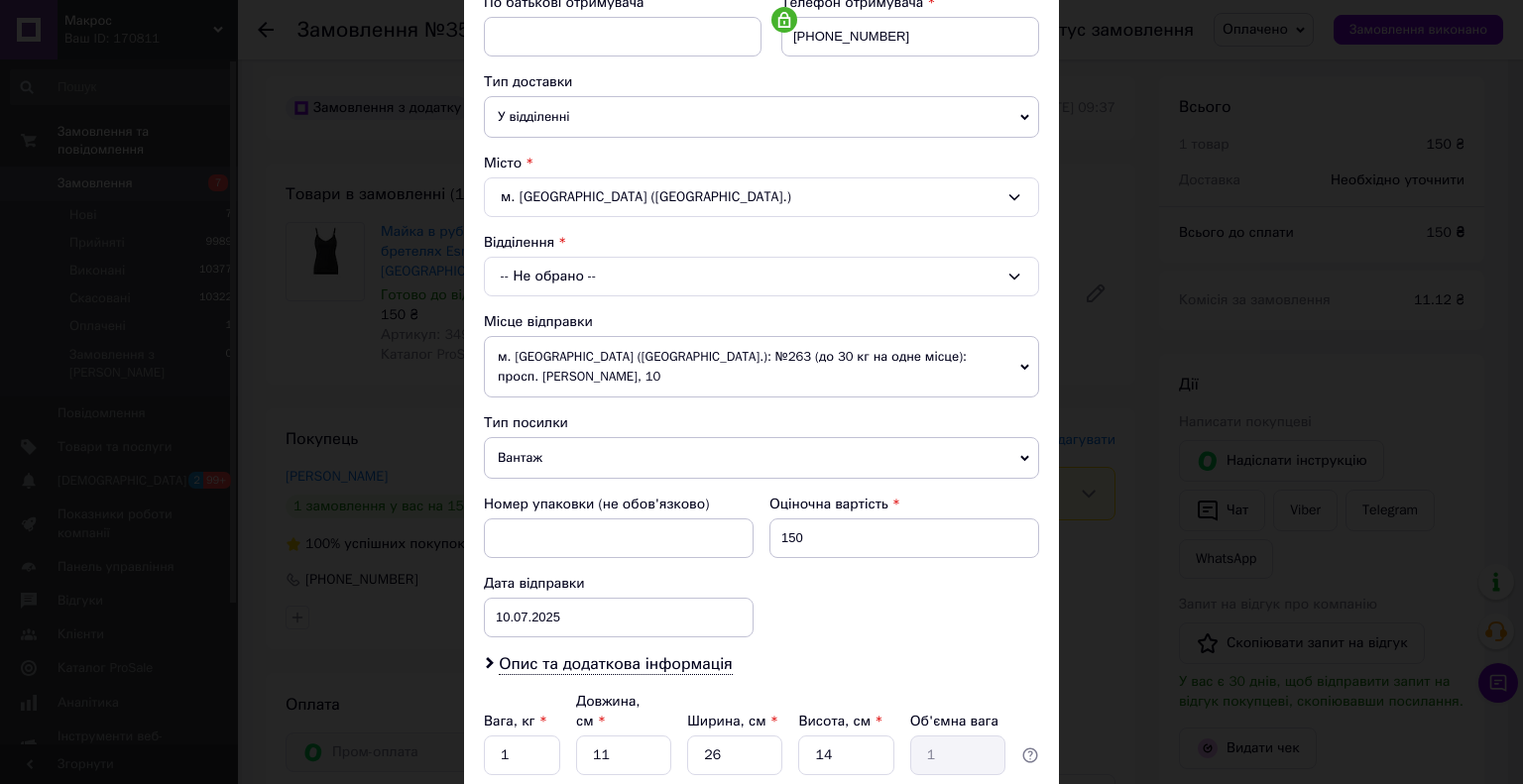 click on "-- Не обрано --" at bounding box center (762, 277) 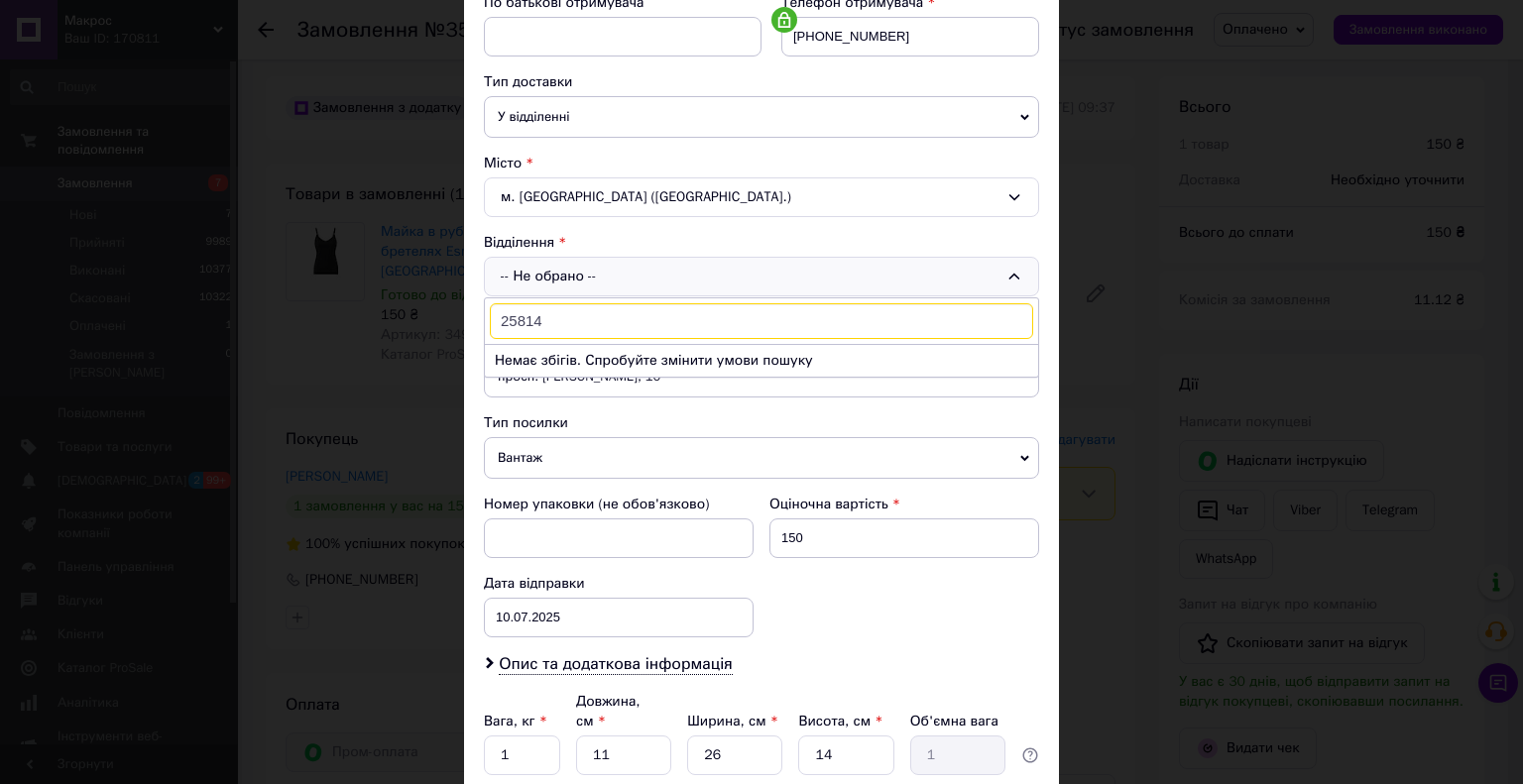 type on "25814" 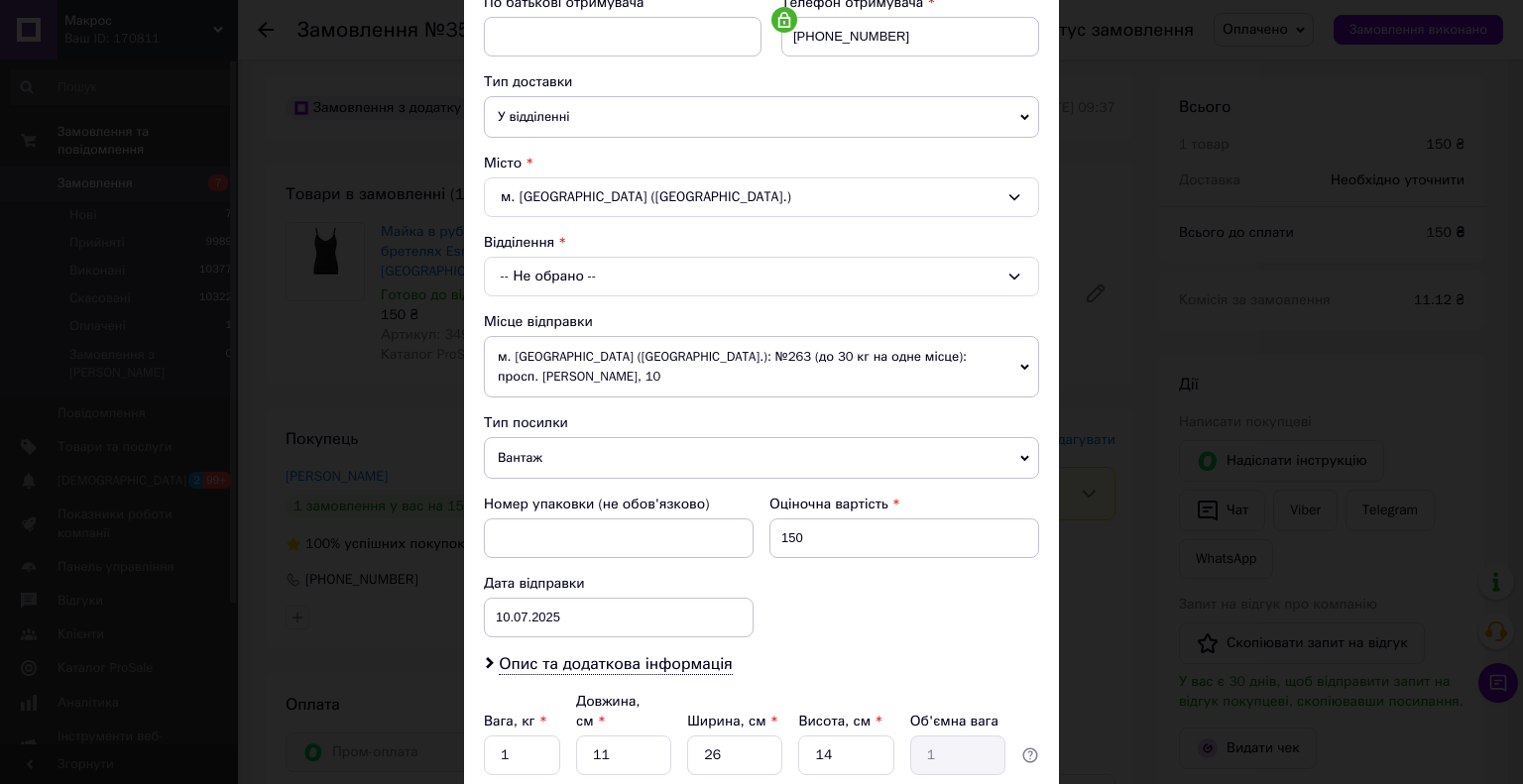 click on "У відділенні" at bounding box center (762, 117) 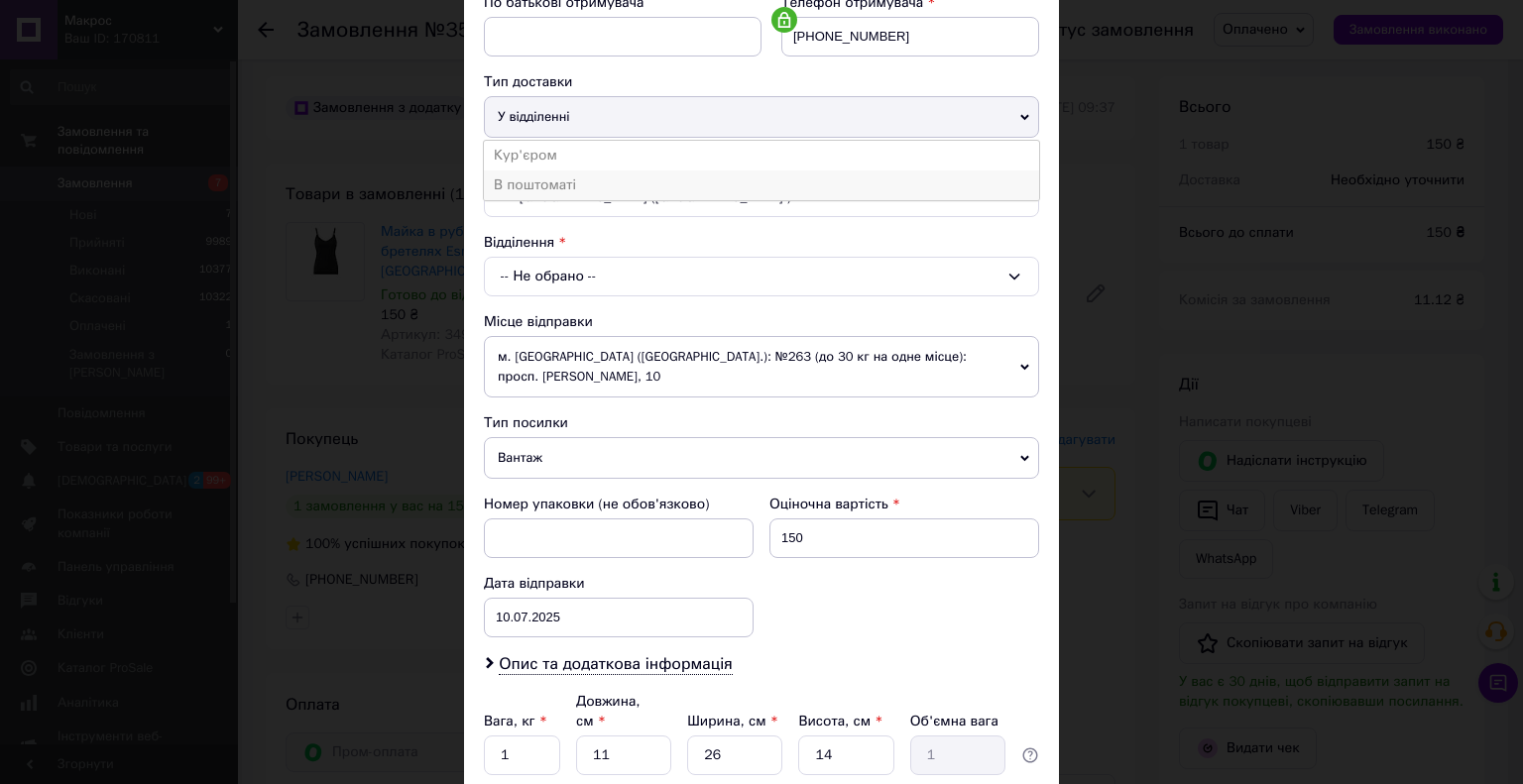 click on "В поштоматі" at bounding box center (762, 185) 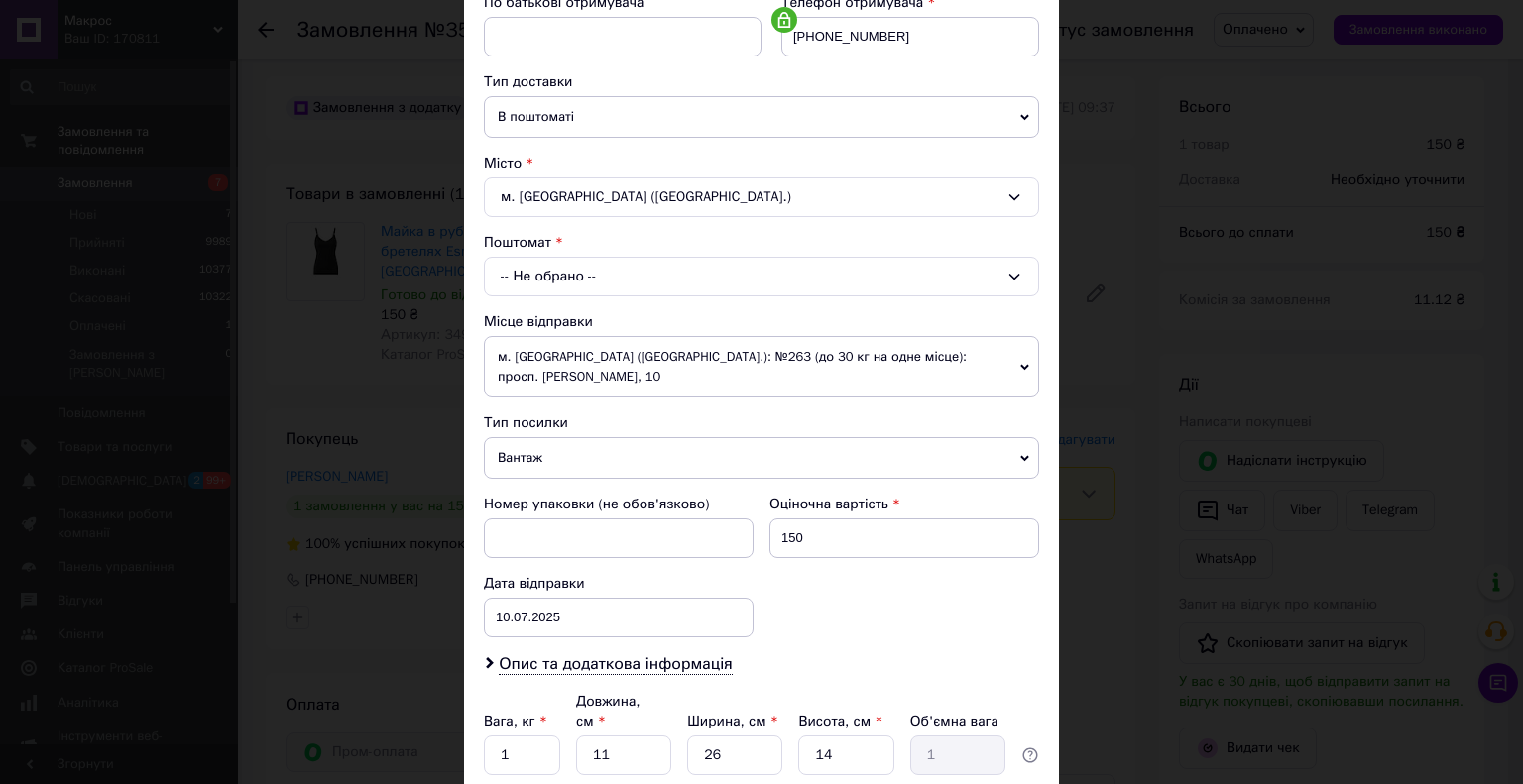 click on "-- Не обрано --" at bounding box center [762, 277] 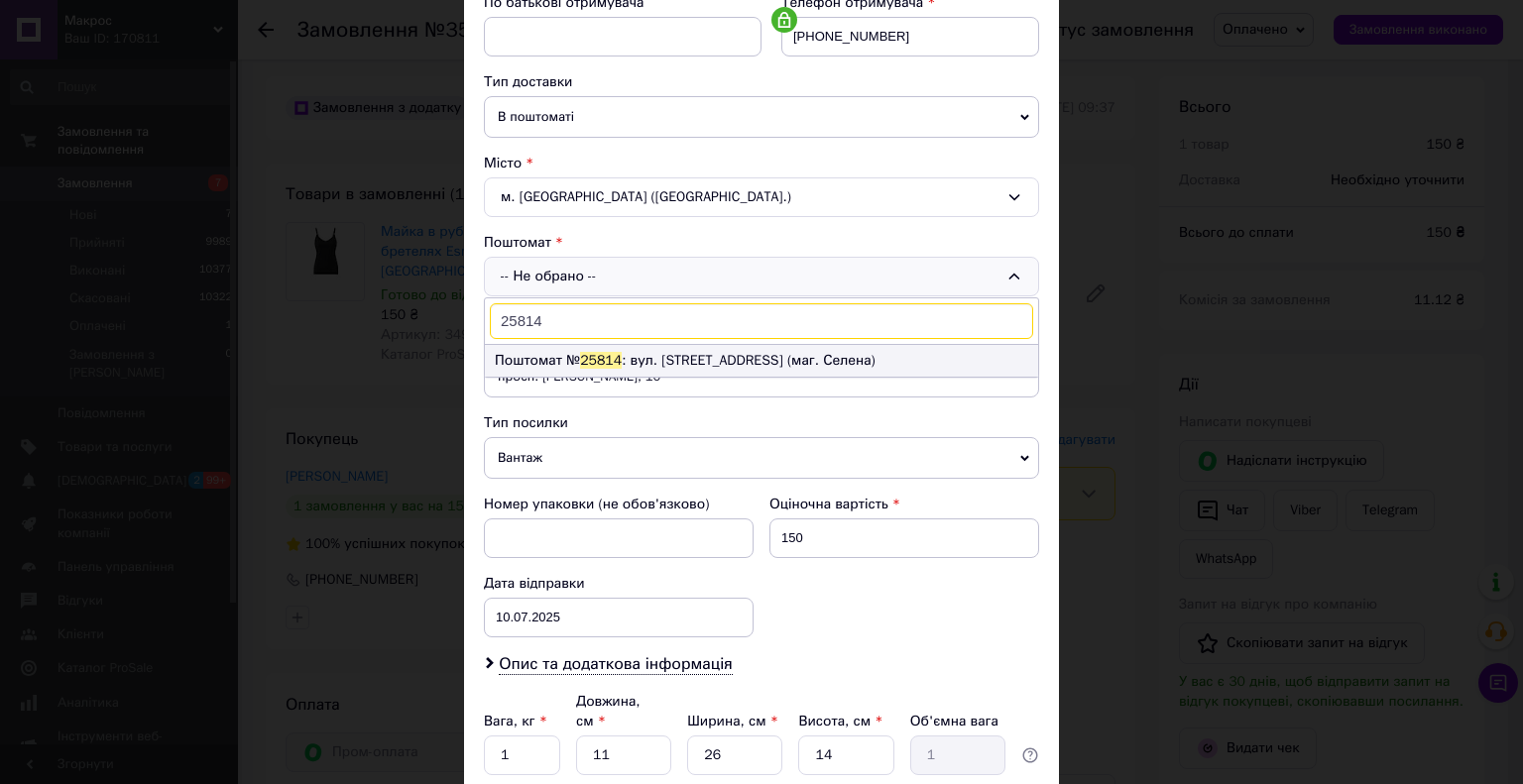 type on "25814" 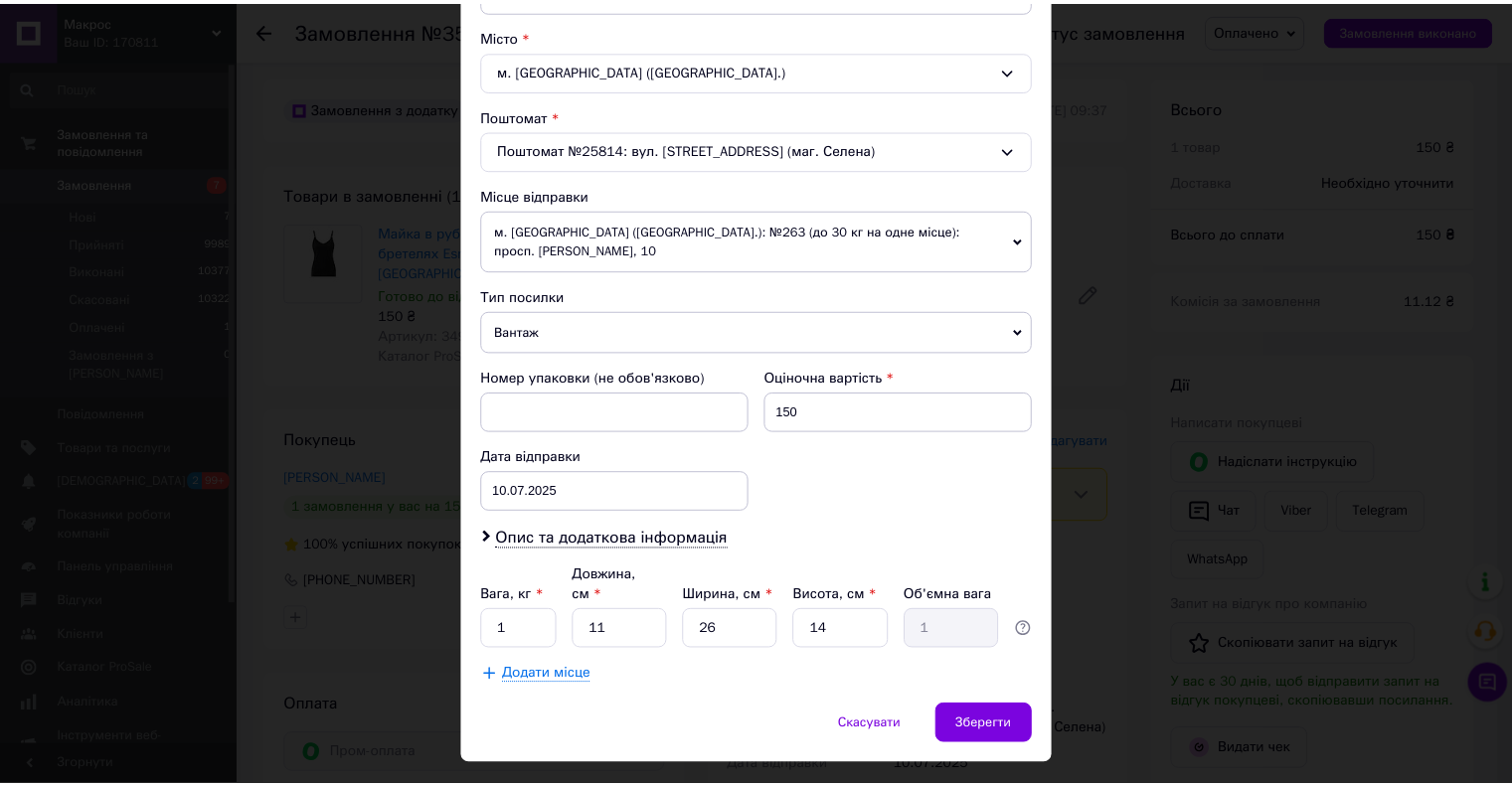 scroll, scrollTop: 528, scrollLeft: 0, axis: vertical 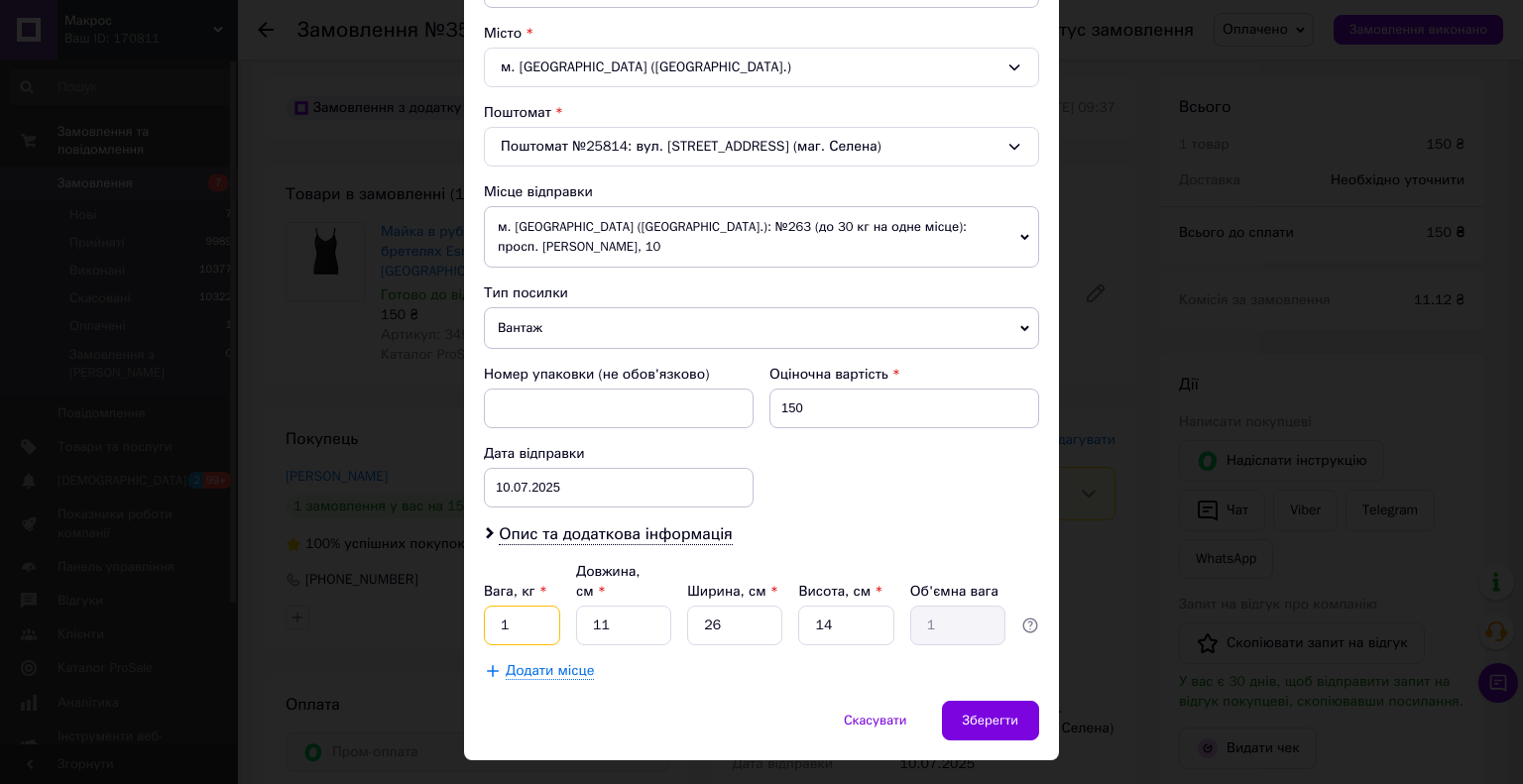 drag, startPoint x: 518, startPoint y: 588, endPoint x: 500, endPoint y: 588, distance: 18 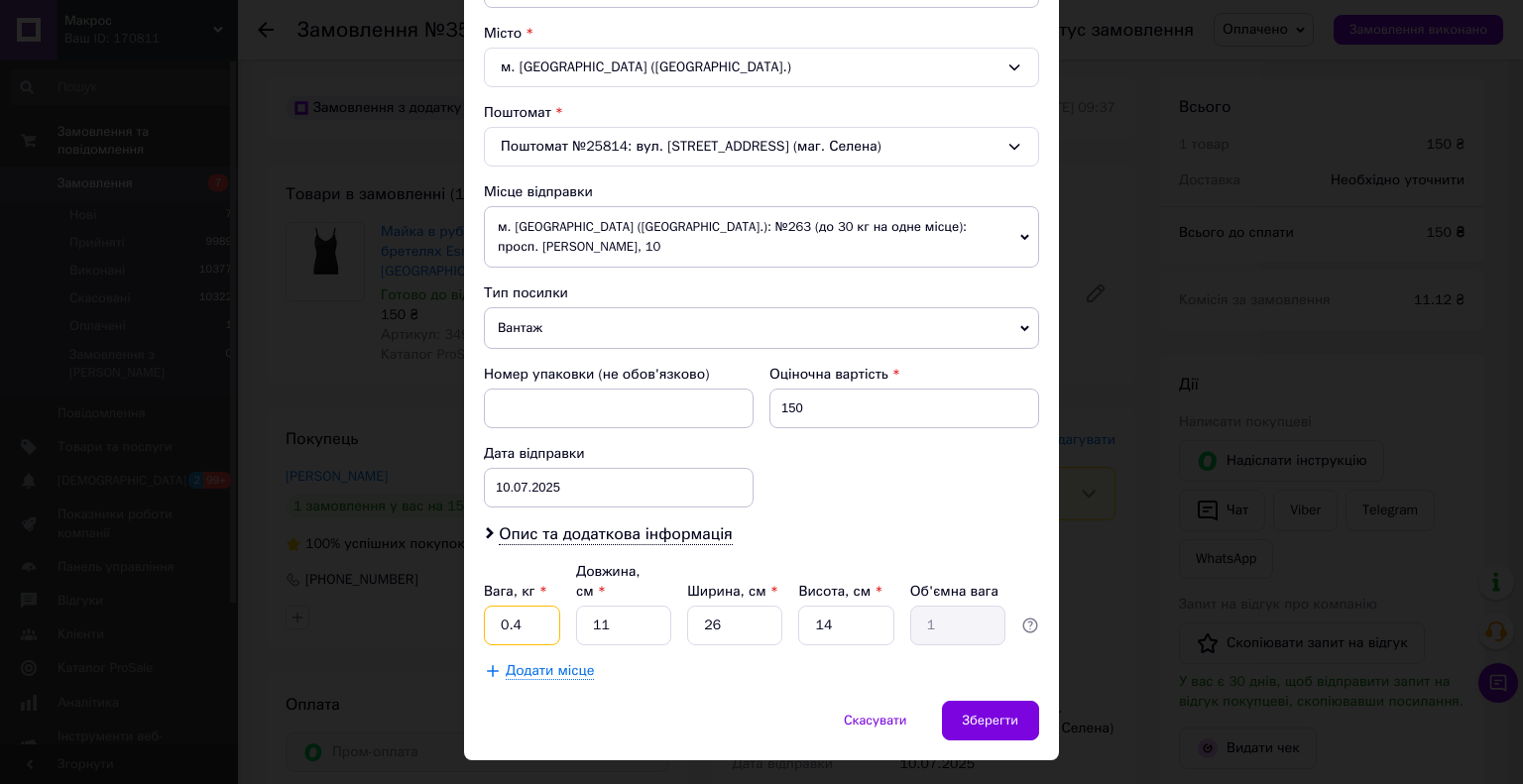 type on "0.4" 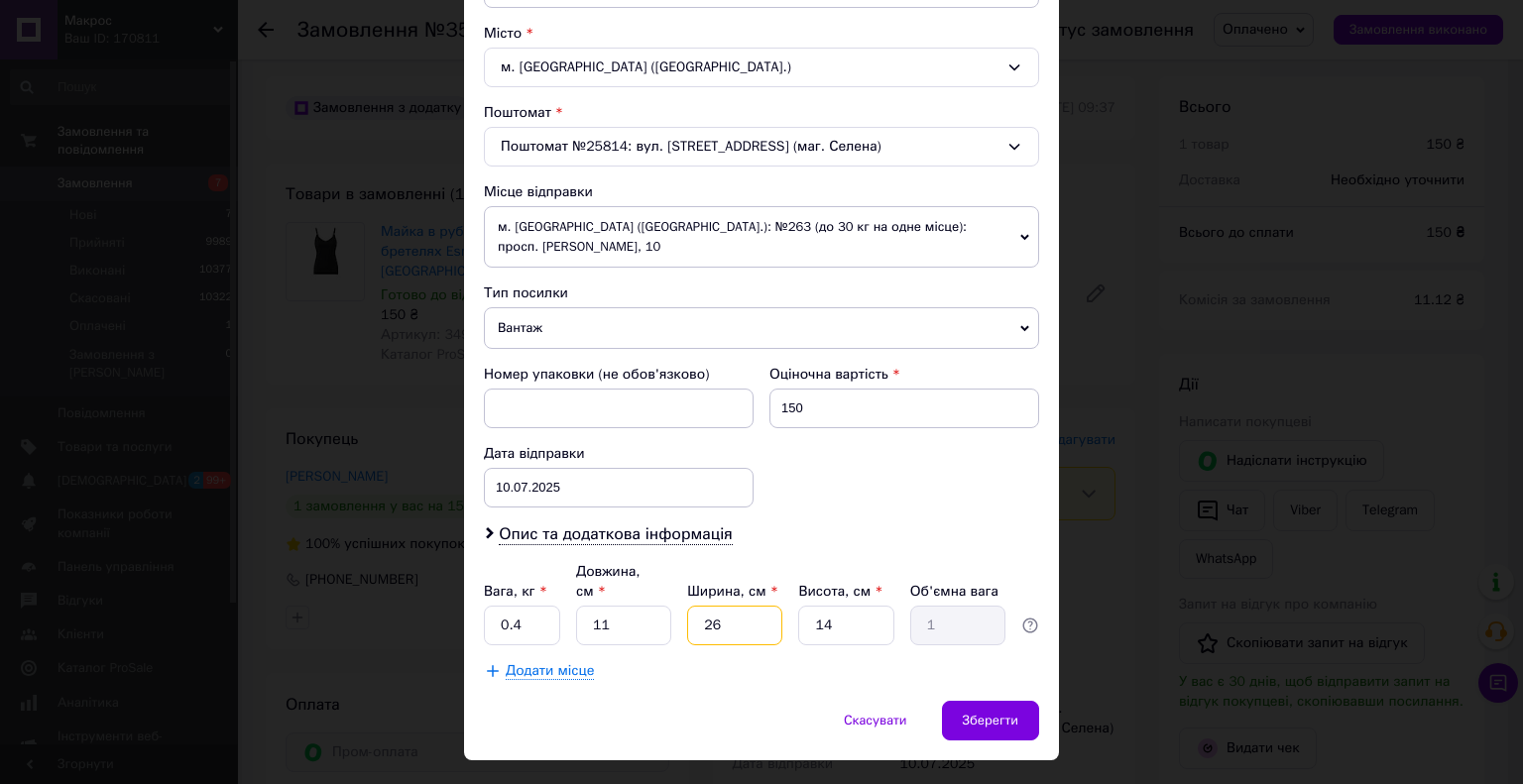 drag, startPoint x: 741, startPoint y: 591, endPoint x: 687, endPoint y: 588, distance: 54.08327 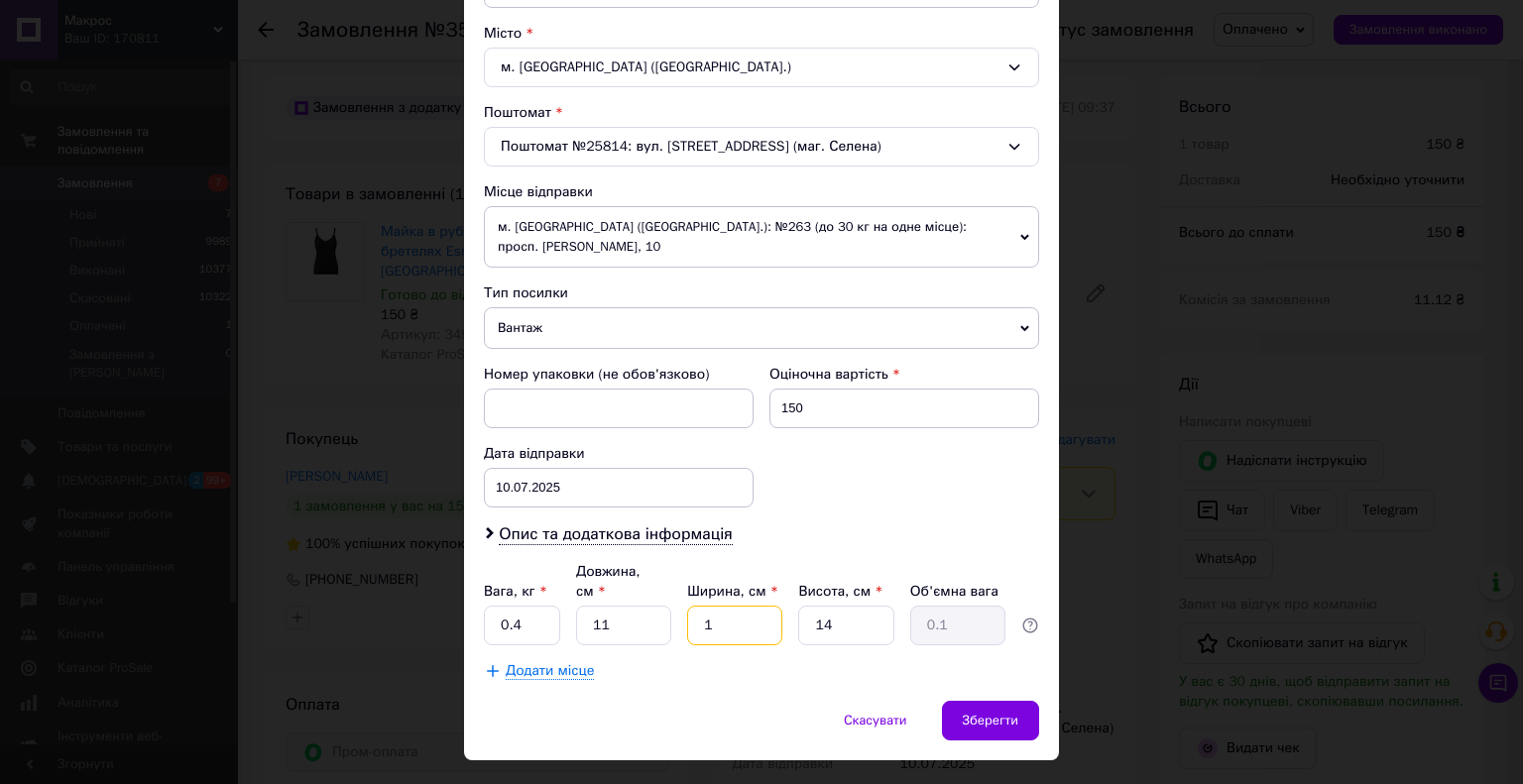 type on "15" 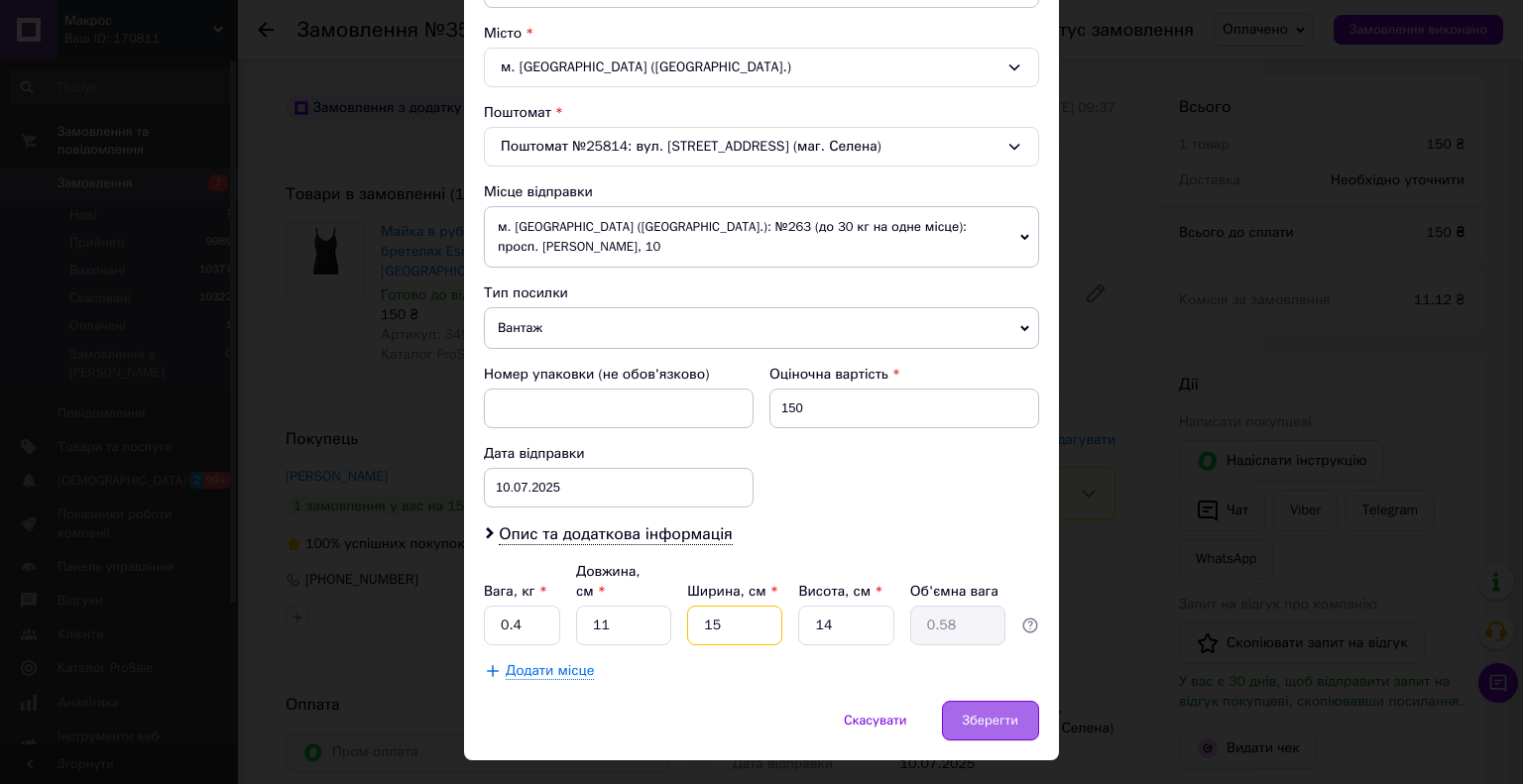 type on "15" 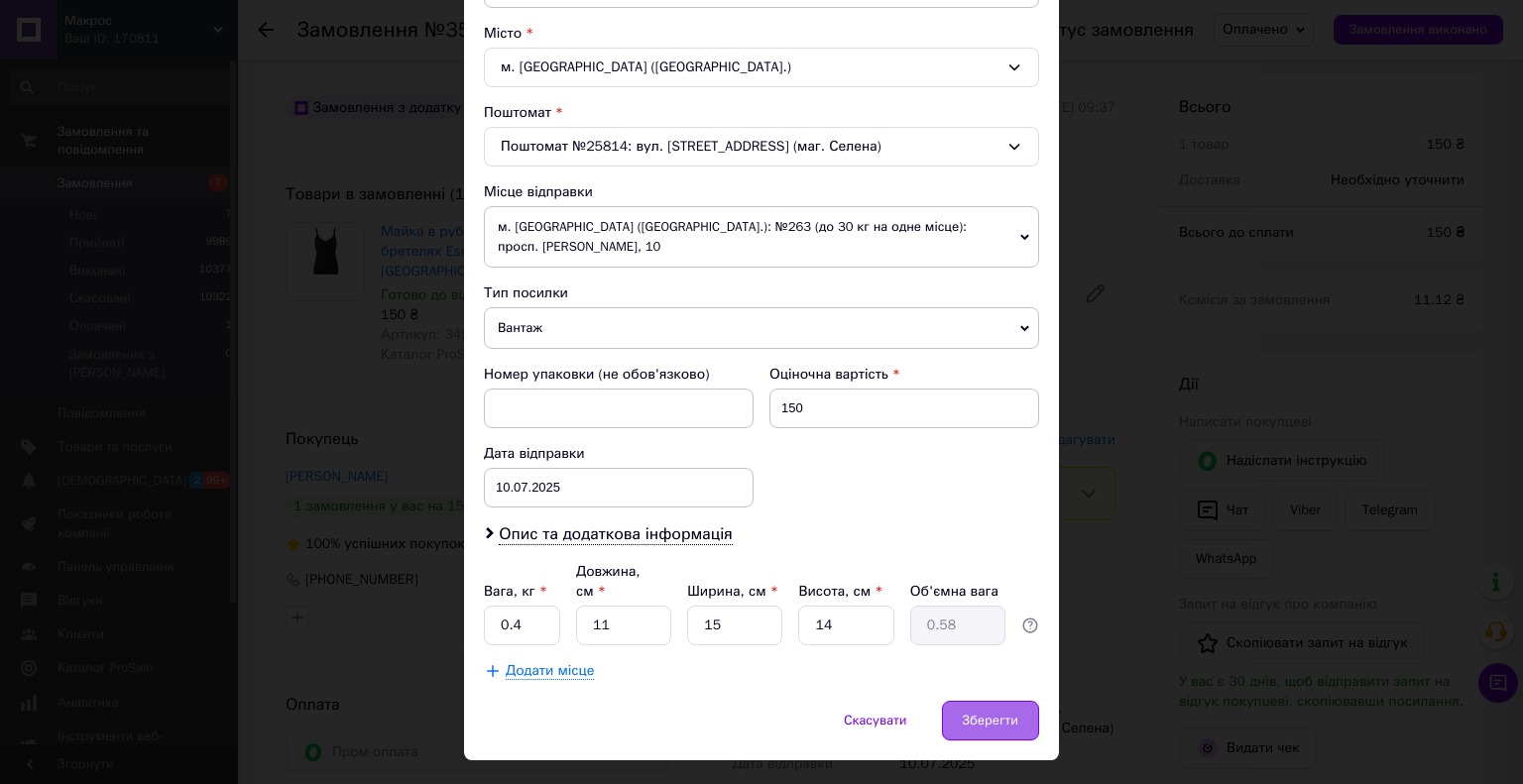 click on "Зберегти" at bounding box center [991, 721] 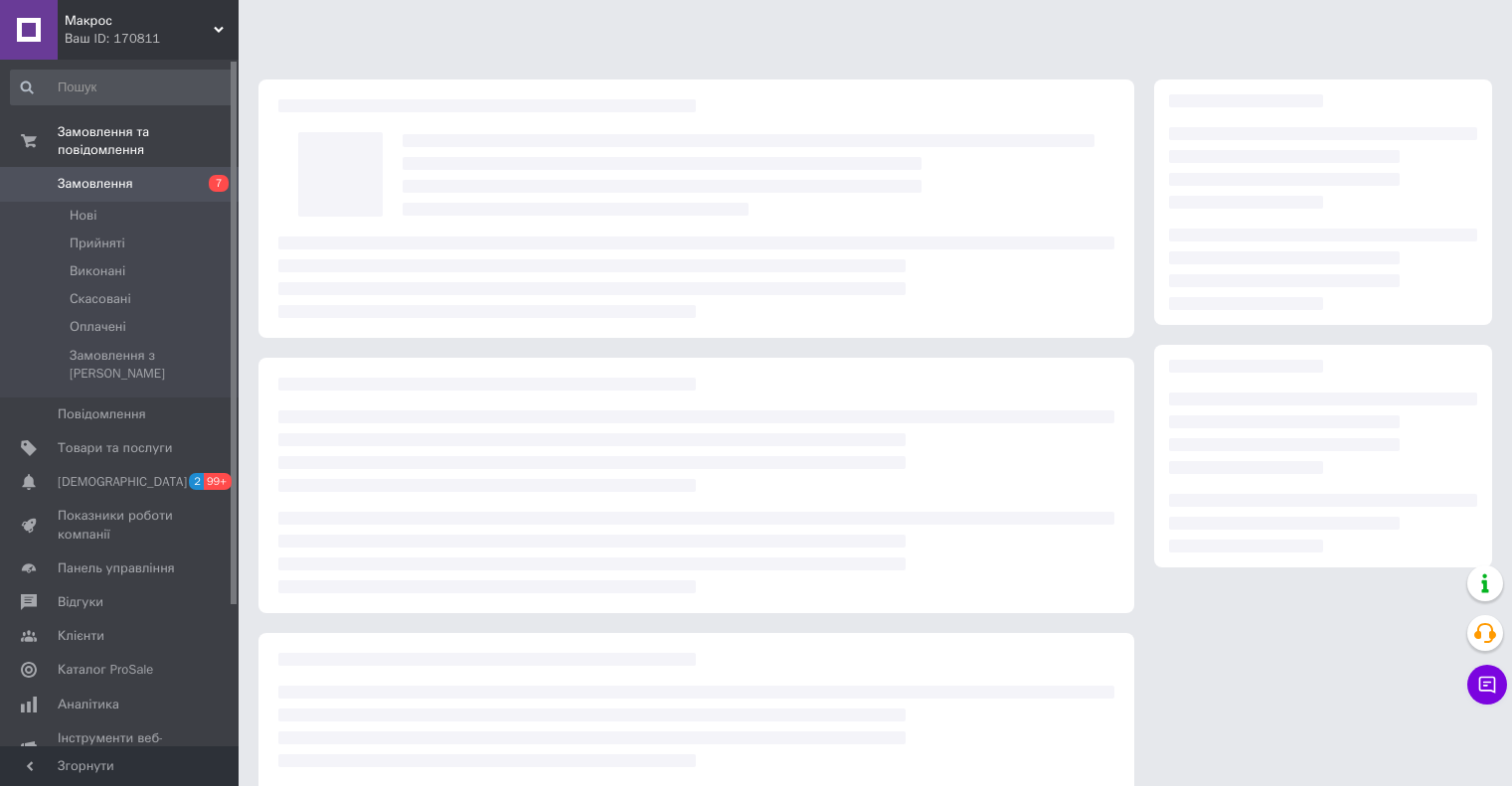 scroll, scrollTop: 69, scrollLeft: 0, axis: vertical 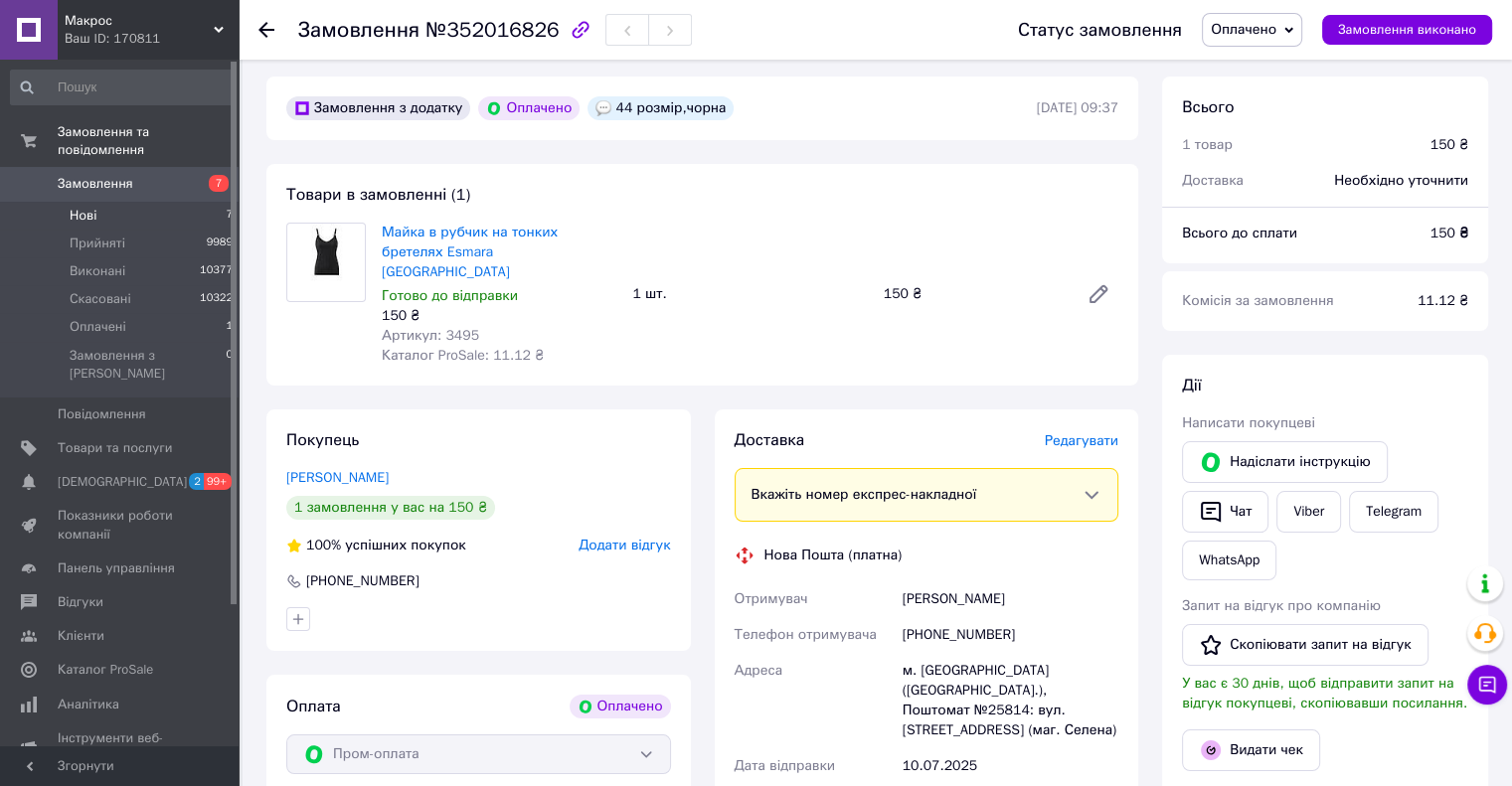 click on "Нові 7" at bounding box center (122, 216) 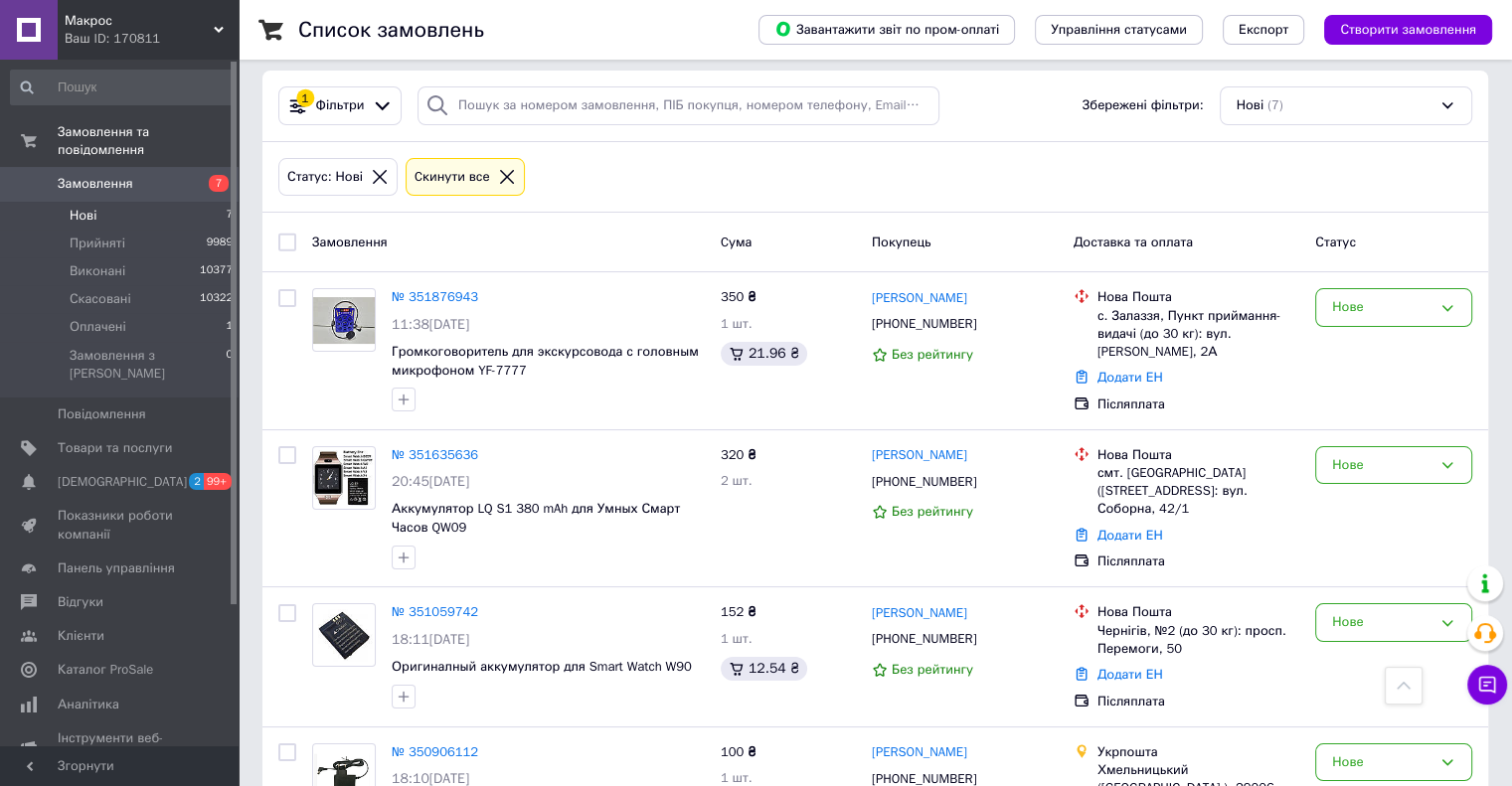 scroll, scrollTop: 97, scrollLeft: 0, axis: vertical 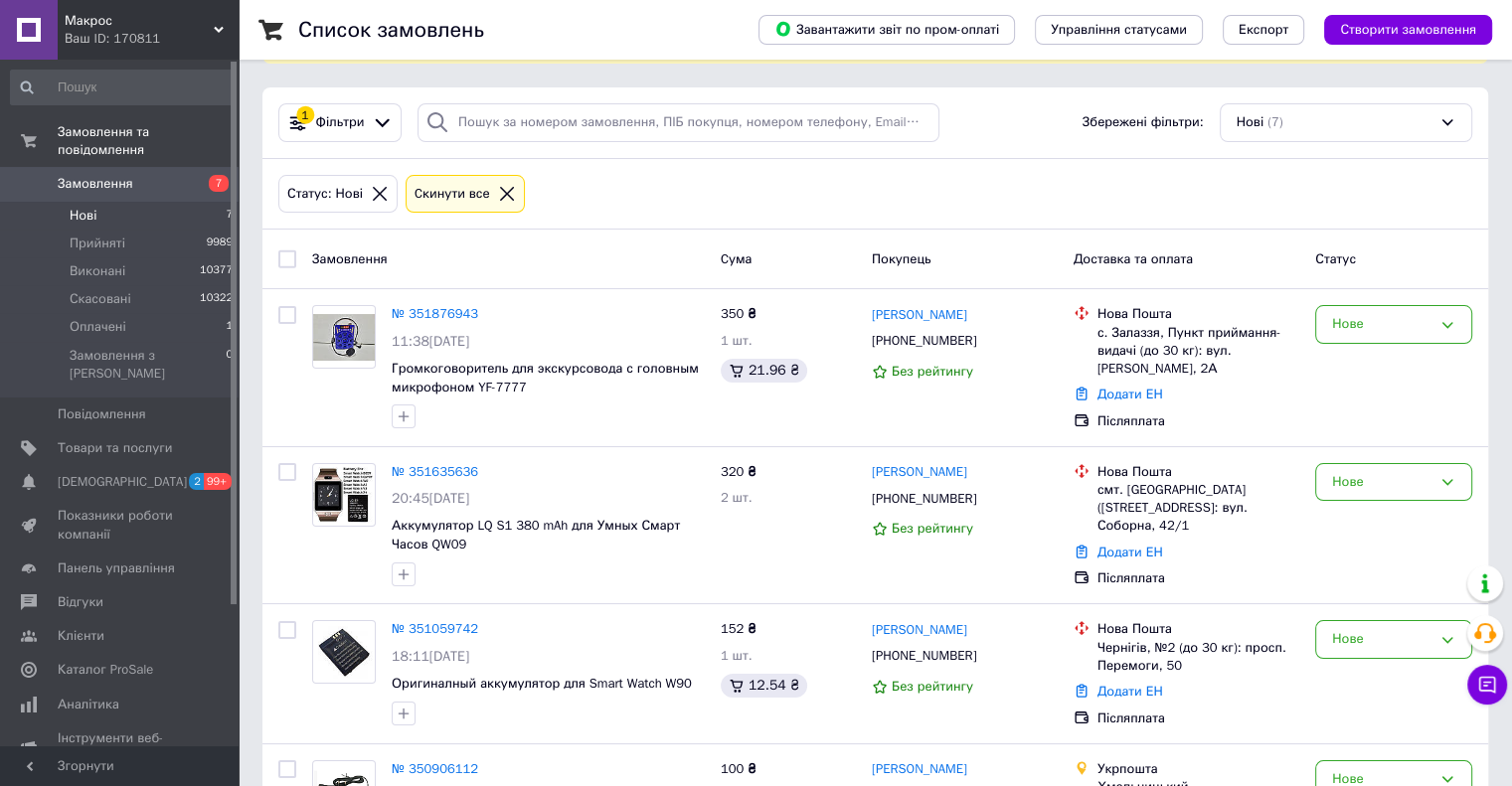 click on "Cкинути все" at bounding box center (465, 194) 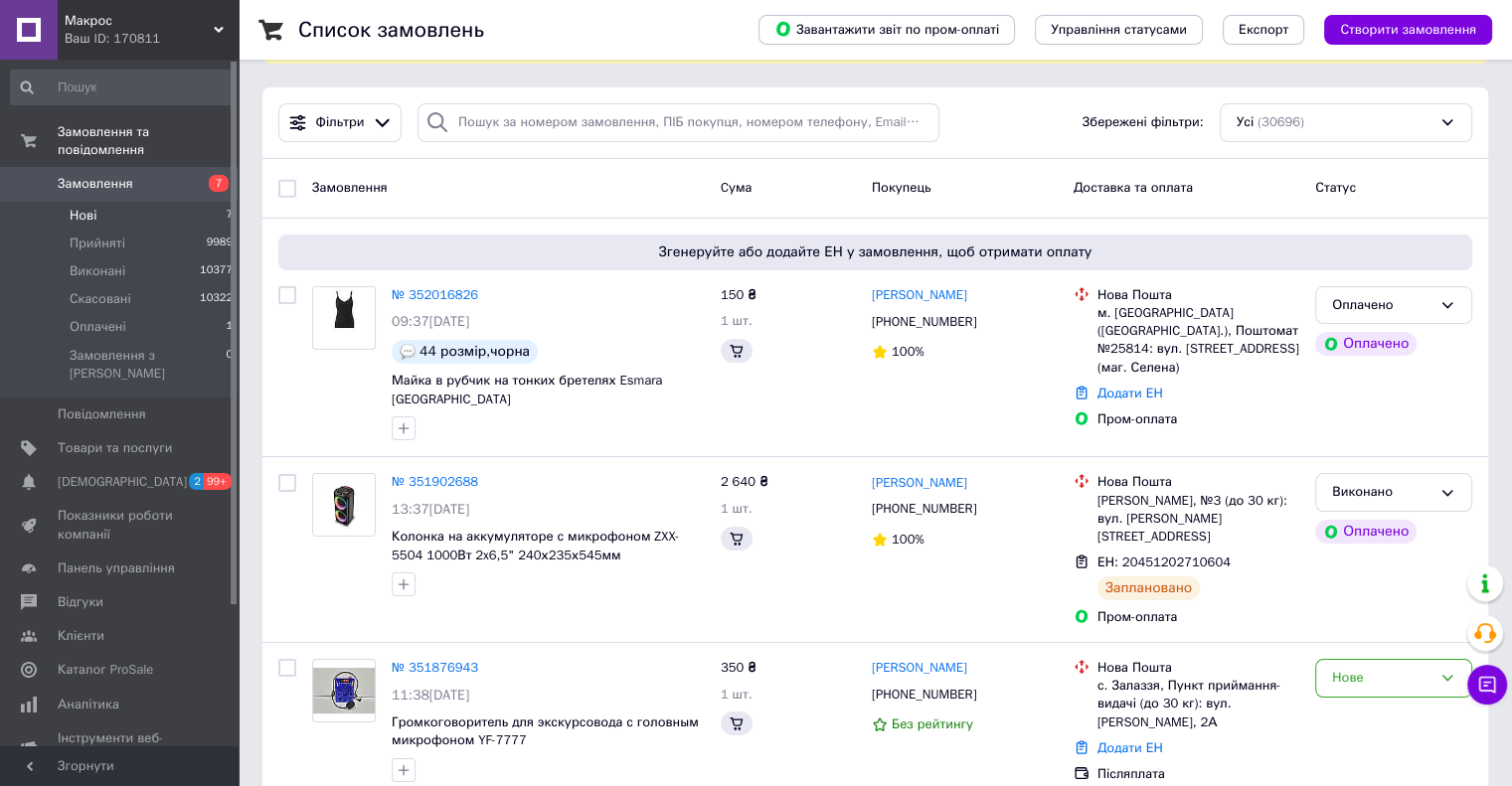 scroll, scrollTop: 0, scrollLeft: 0, axis: both 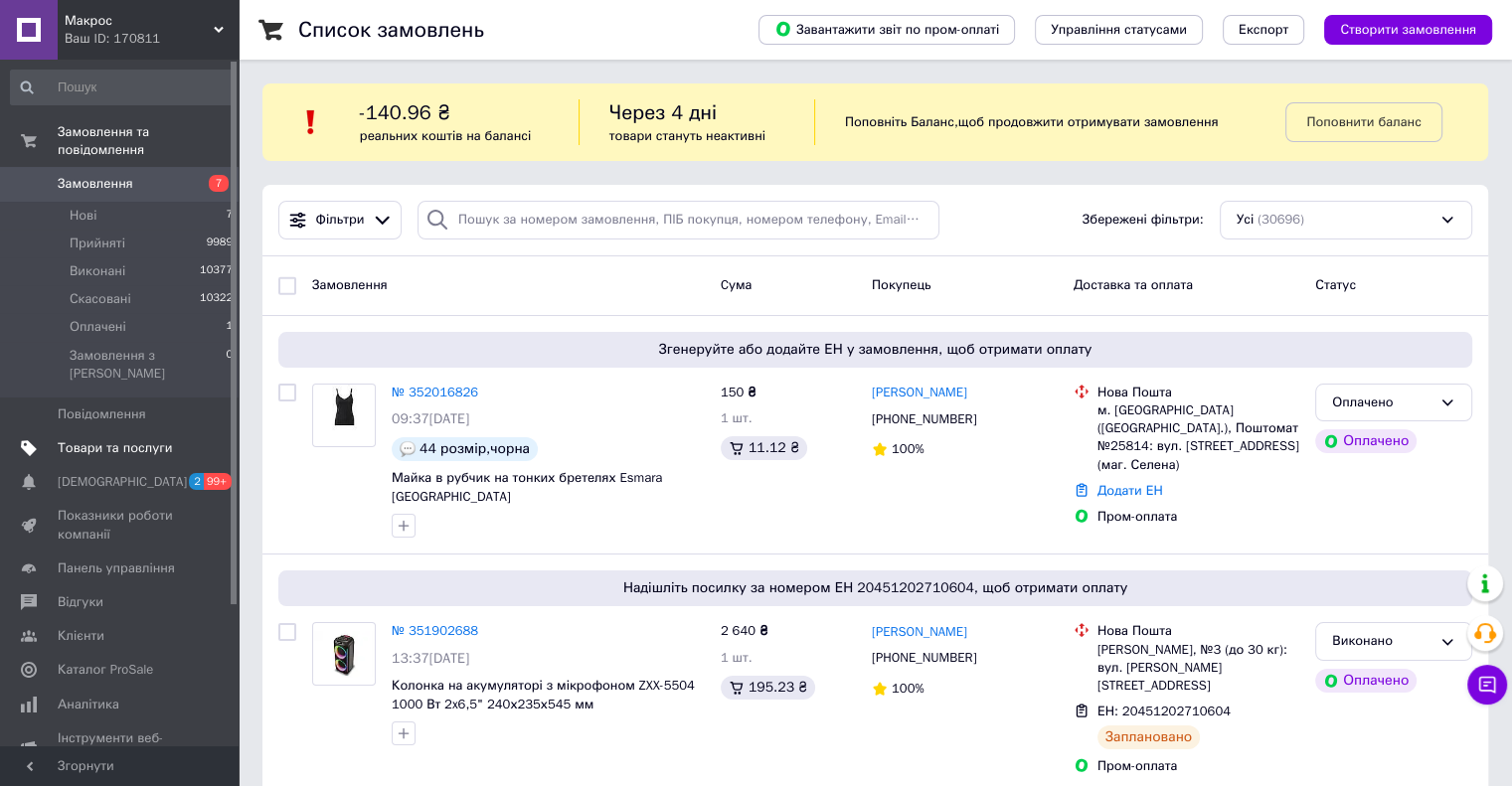 click on "Товари та послуги" at bounding box center [114, 448] 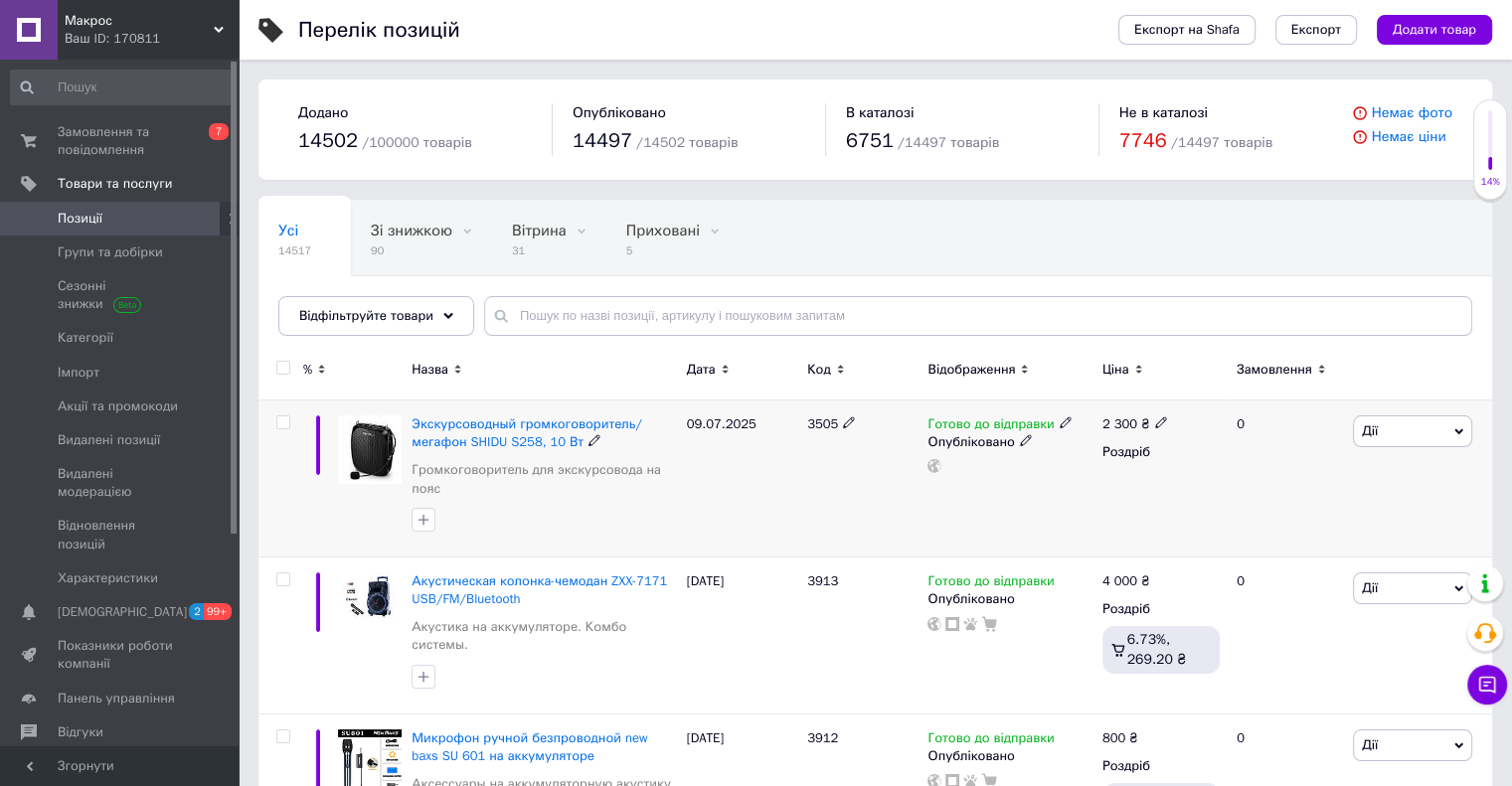 click at bounding box center (1161, 421) 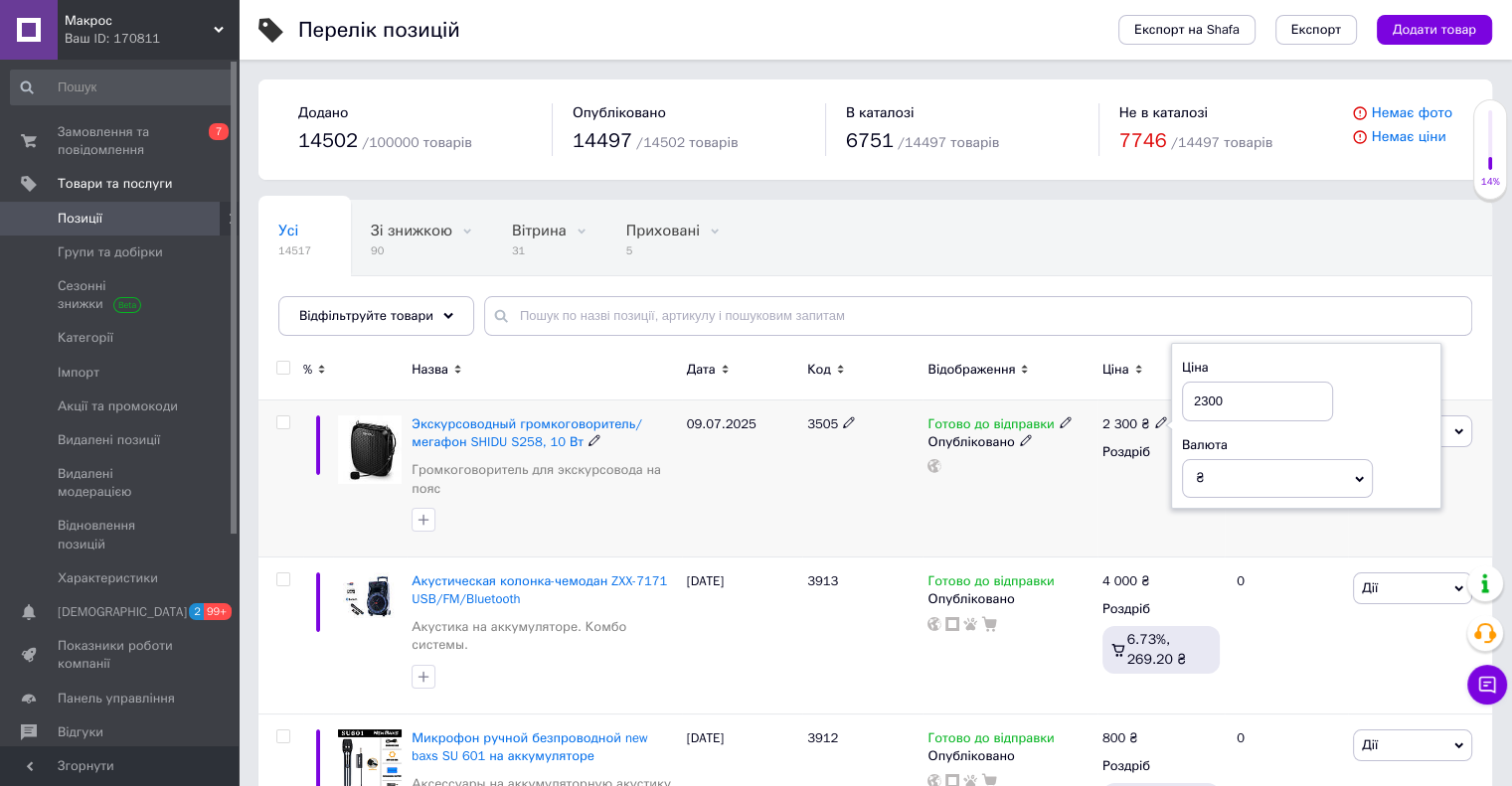 drag, startPoint x: 1229, startPoint y: 401, endPoint x: 1182, endPoint y: 401, distance: 47 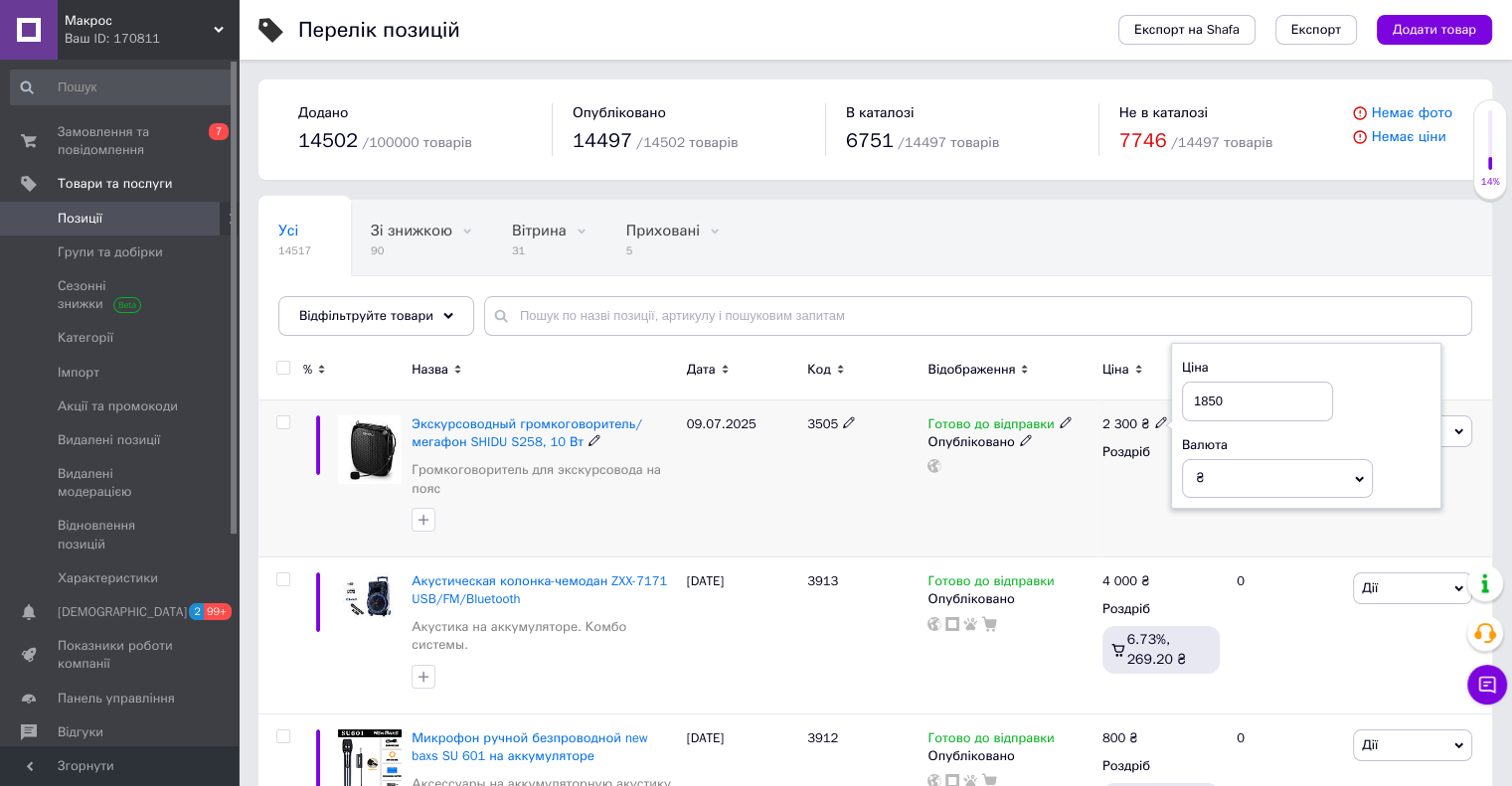 type on "1850" 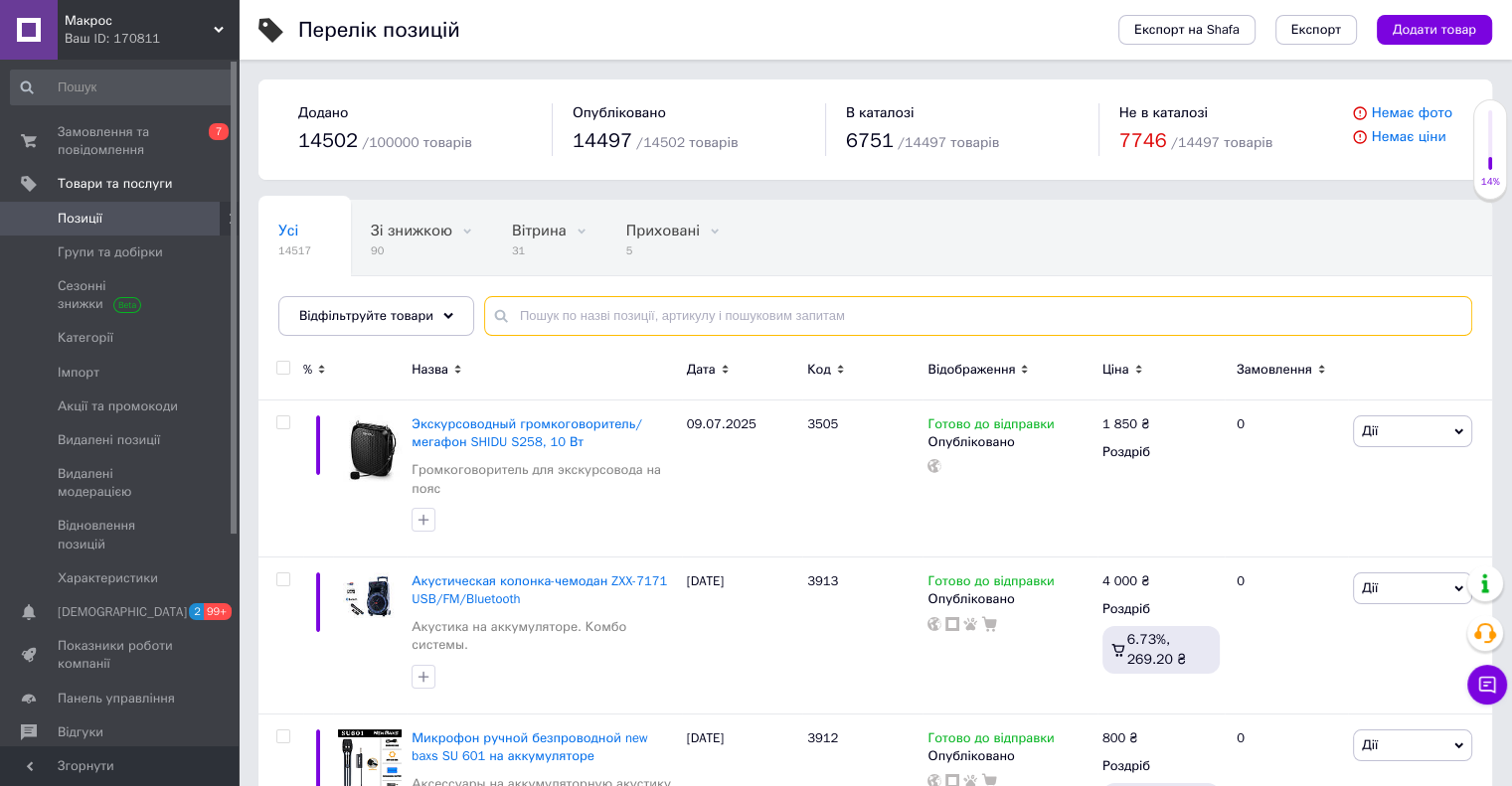 click at bounding box center (978, 316) 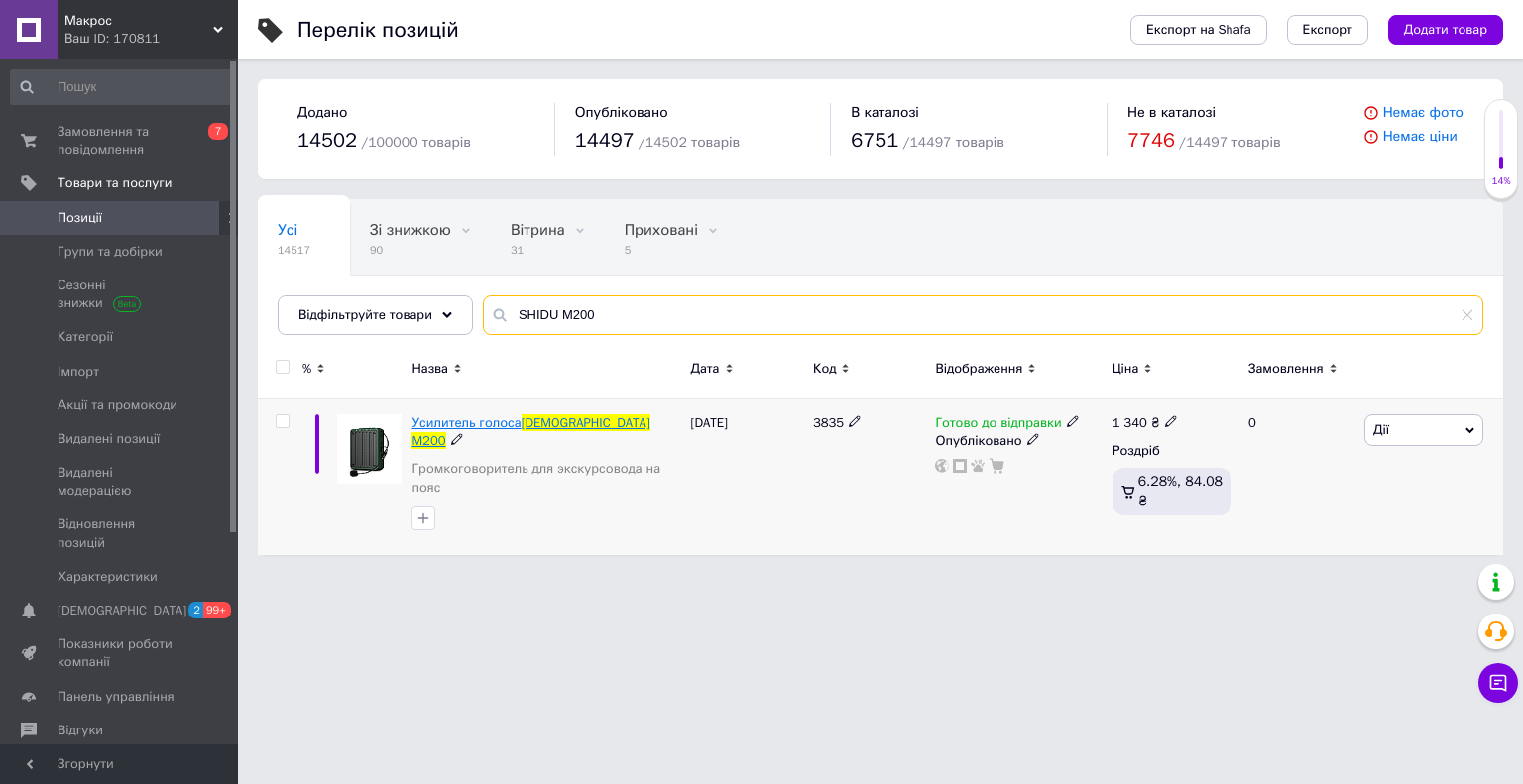 type on "SHIDU M200" 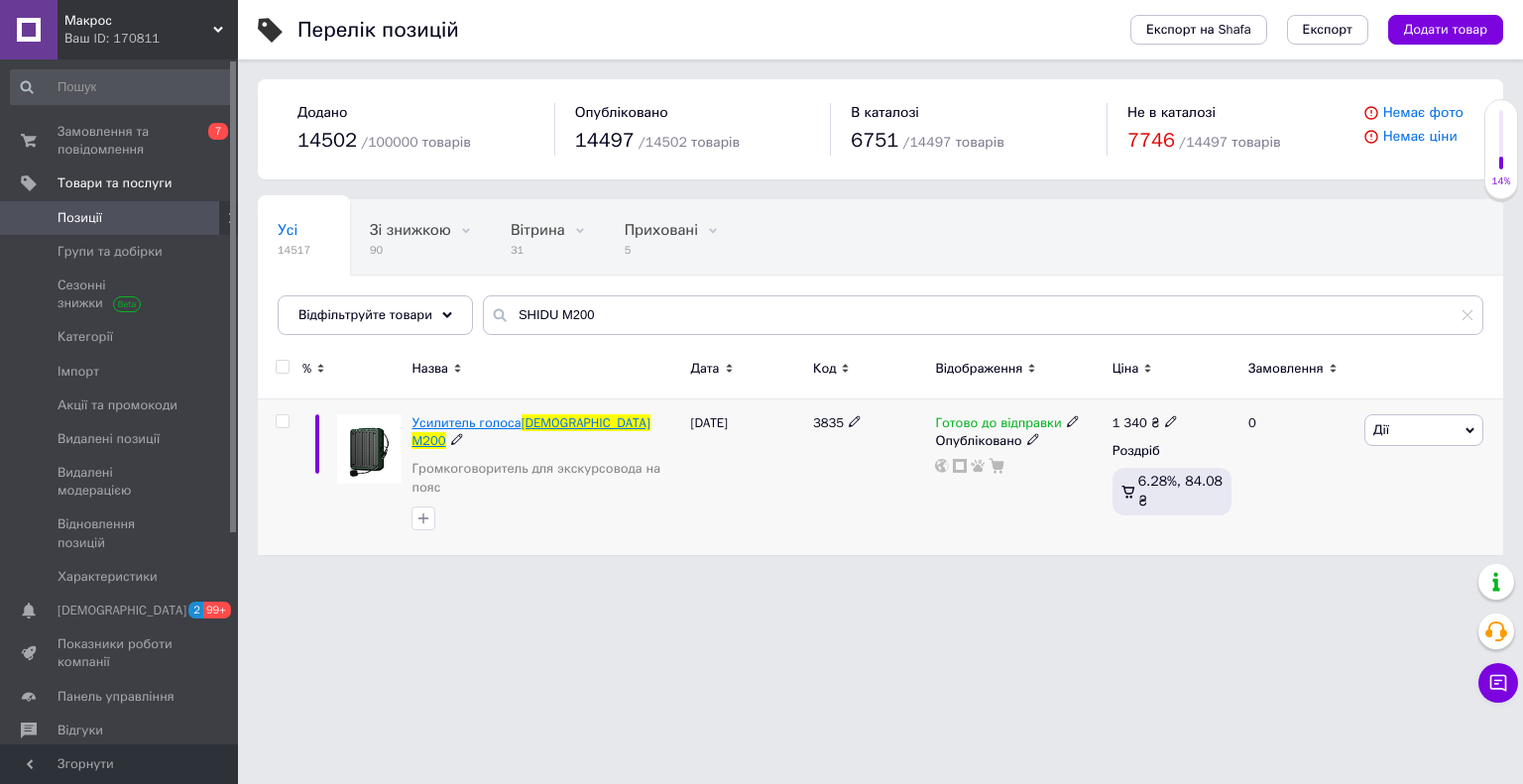 click on "Усилитель голоса" at bounding box center [466, 422] 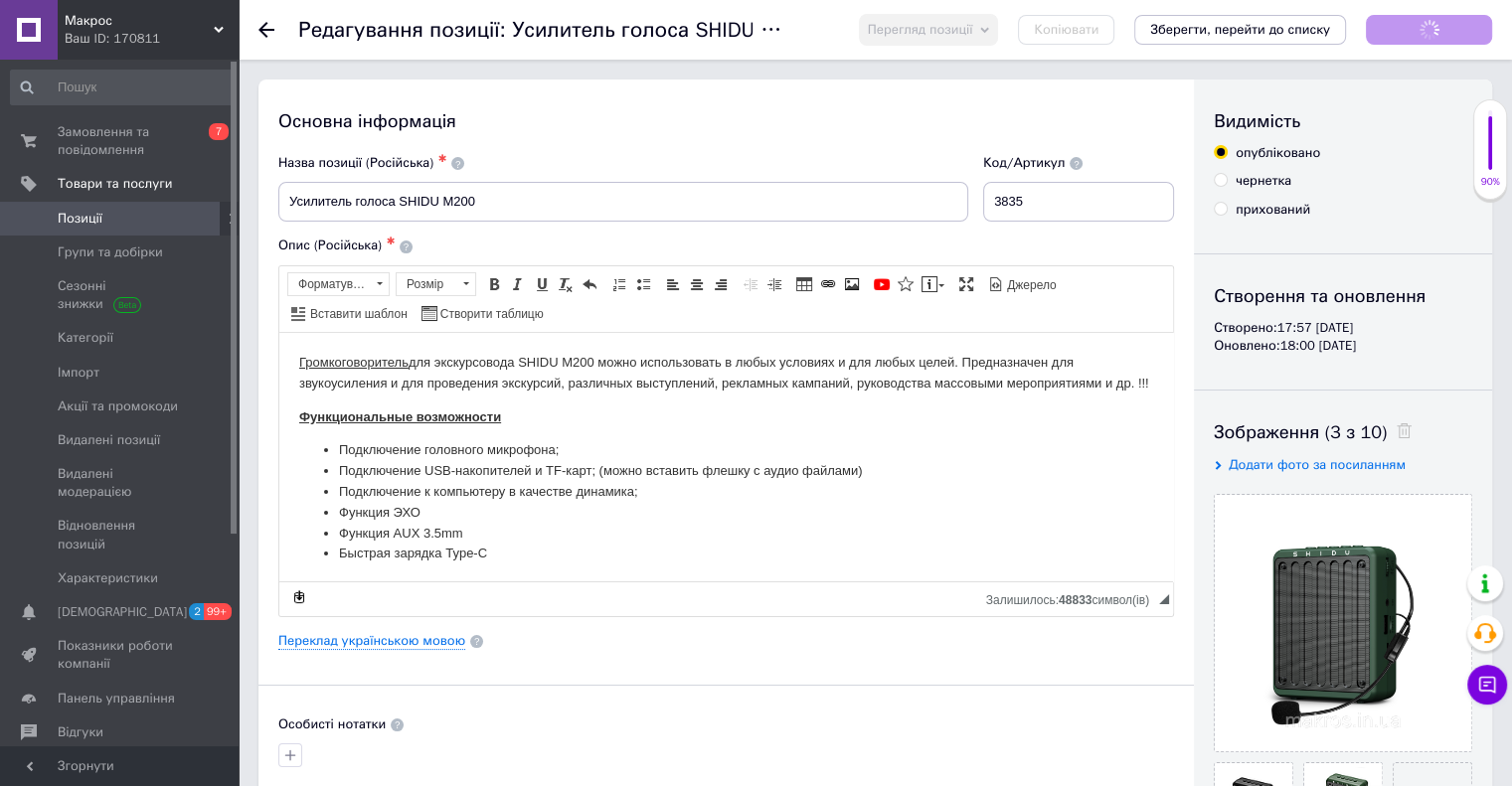 scroll, scrollTop: 0, scrollLeft: 0, axis: both 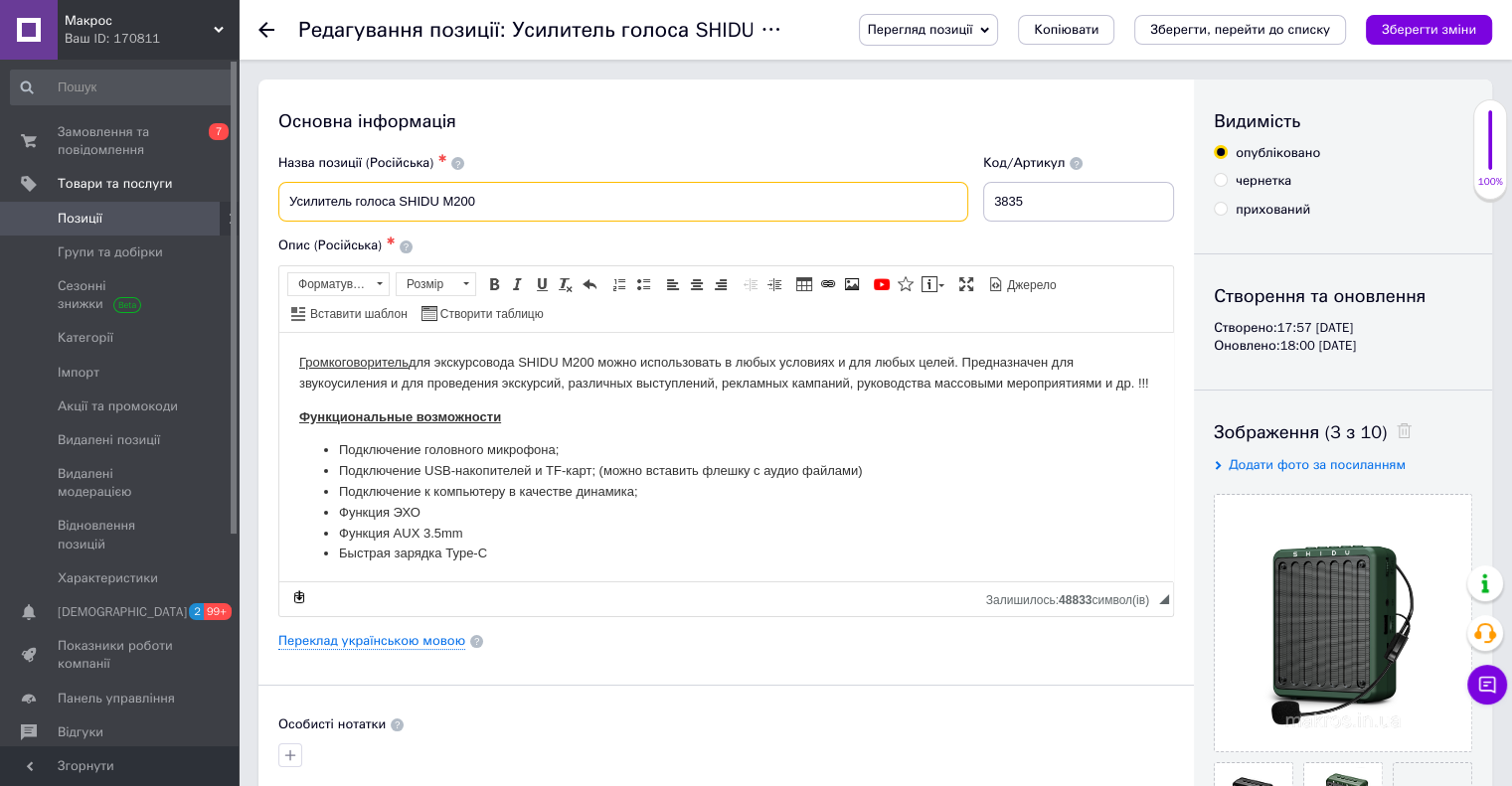 drag, startPoint x: 504, startPoint y: 199, endPoint x: 282, endPoint y: 199, distance: 222 